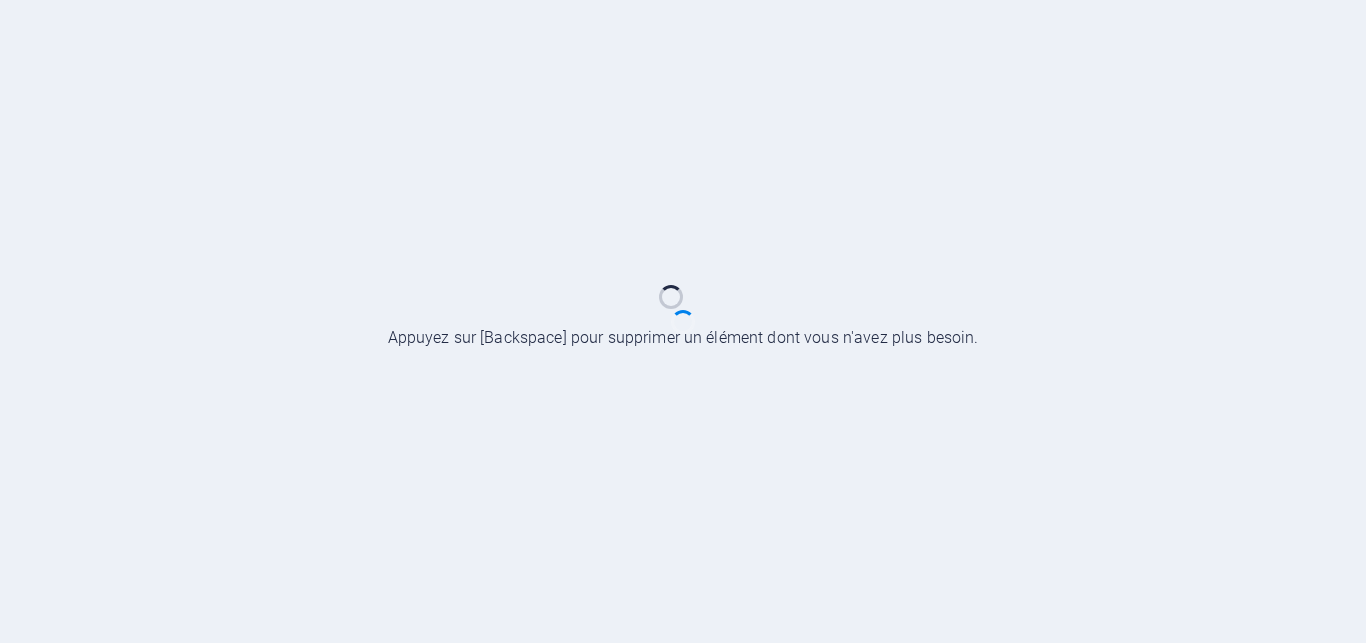 scroll, scrollTop: 0, scrollLeft: 0, axis: both 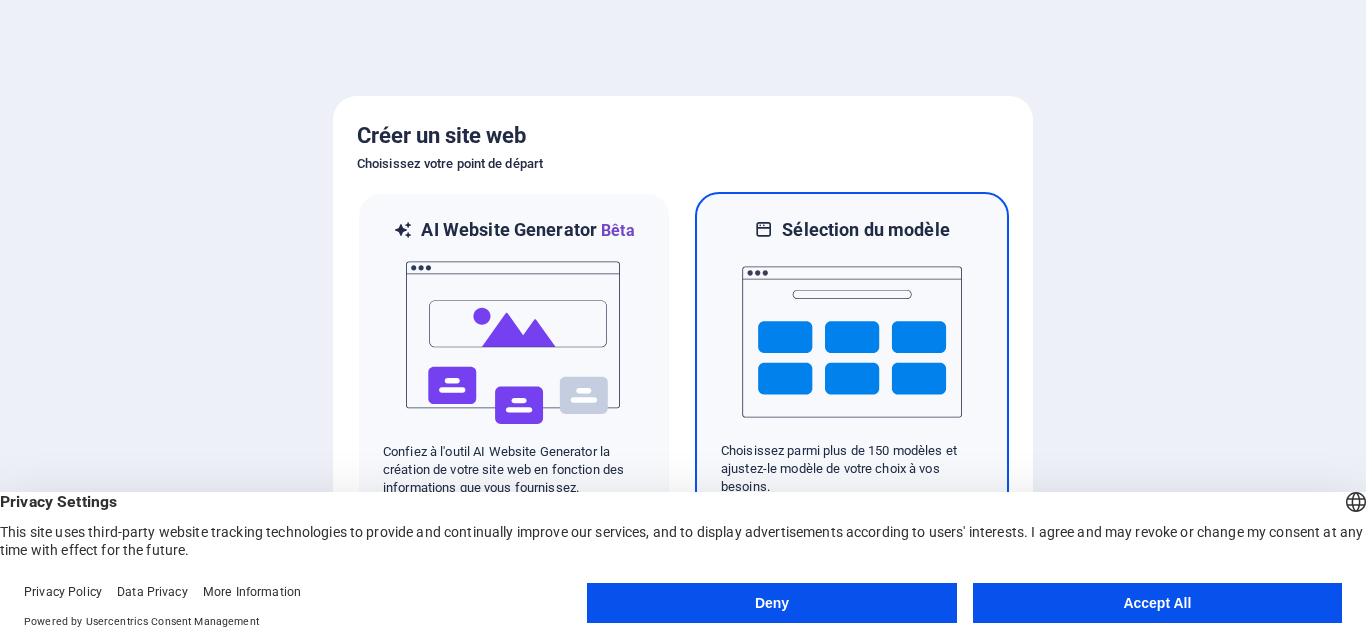click at bounding box center [852, 342] 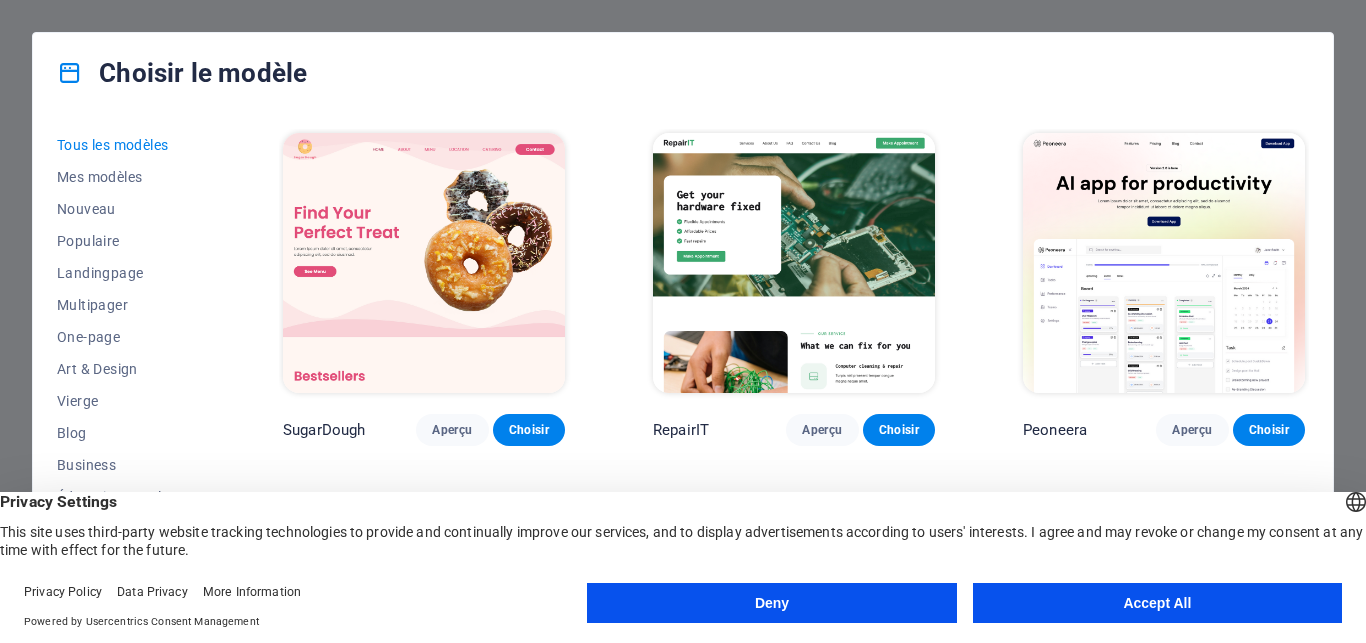 scroll, scrollTop: 427, scrollLeft: 0, axis: vertical 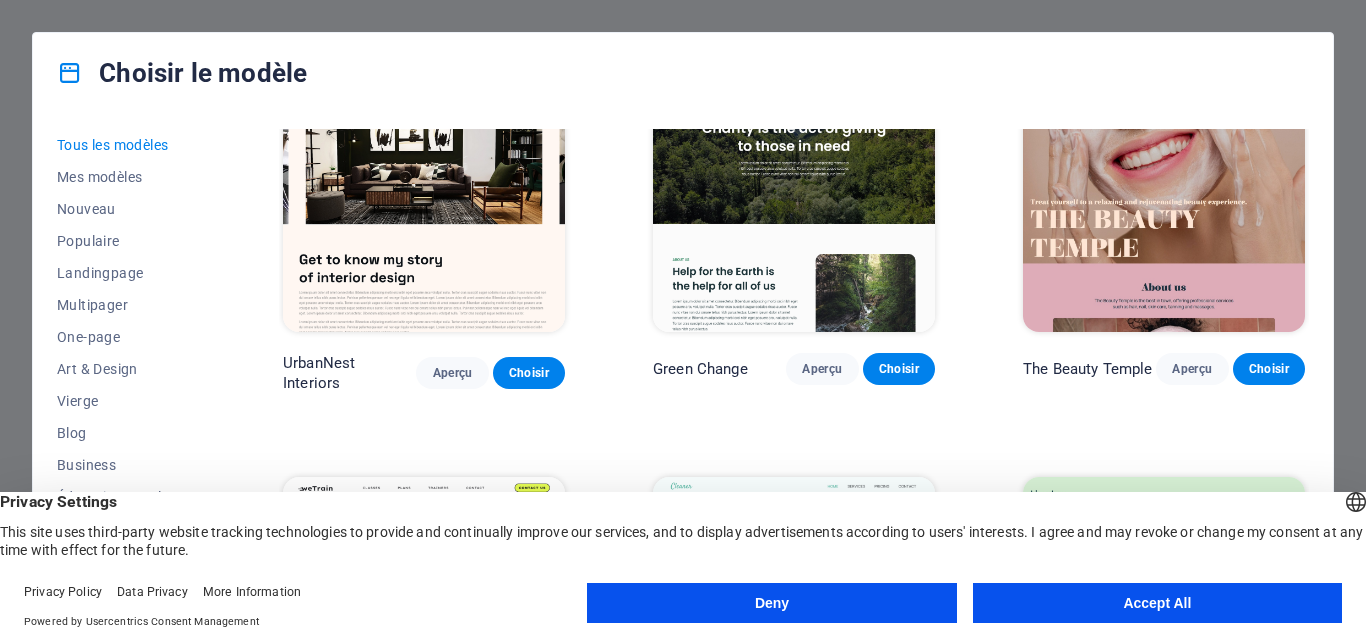 click at bounding box center (1164, 202) 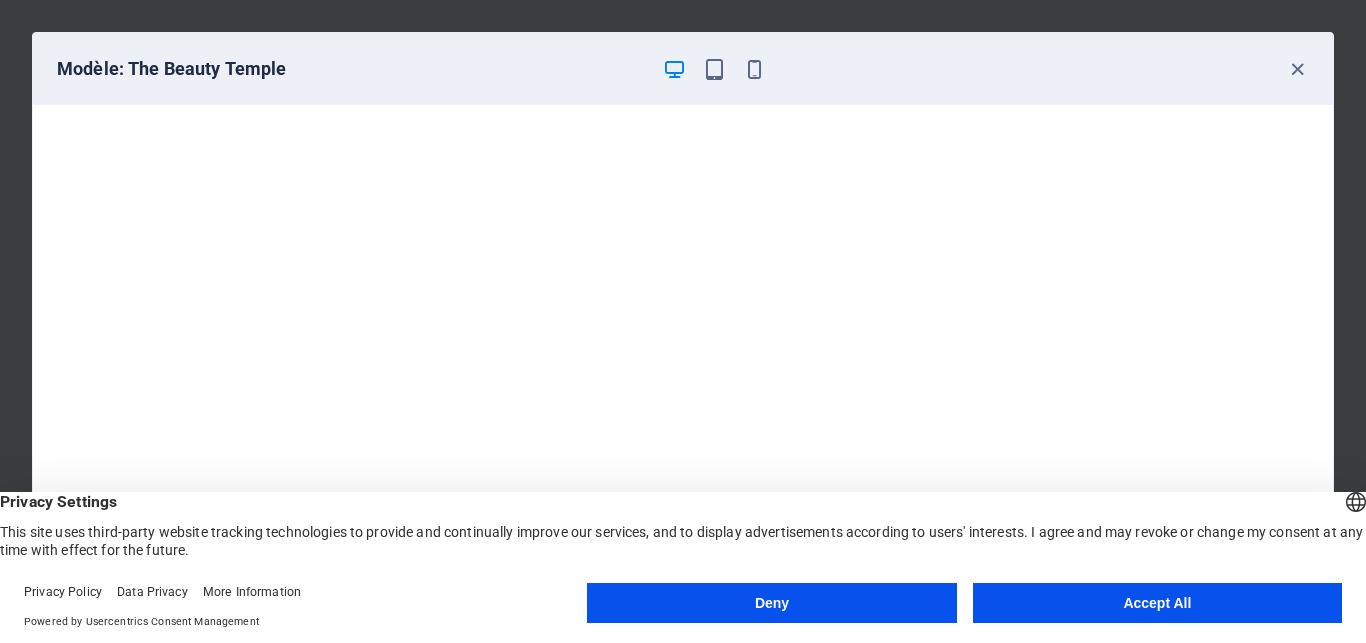 click on "Modèle: The Beauty Temple" at bounding box center [351, 69] 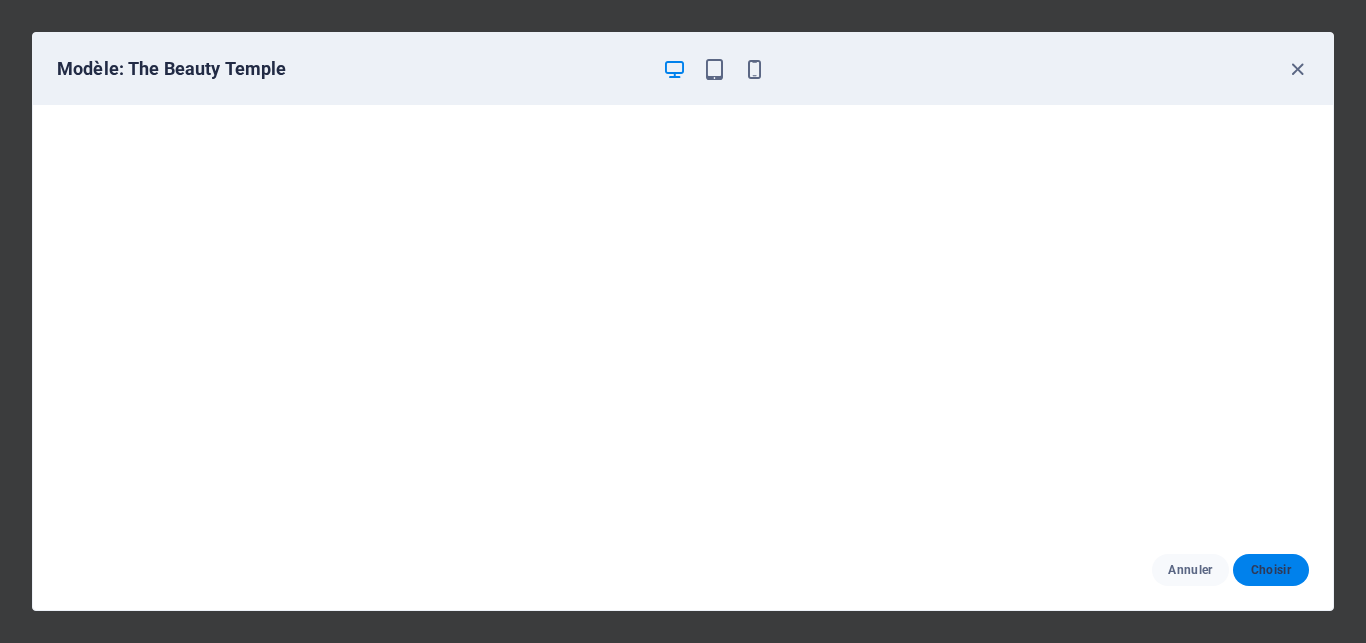 click on "Choisir" at bounding box center (1271, 570) 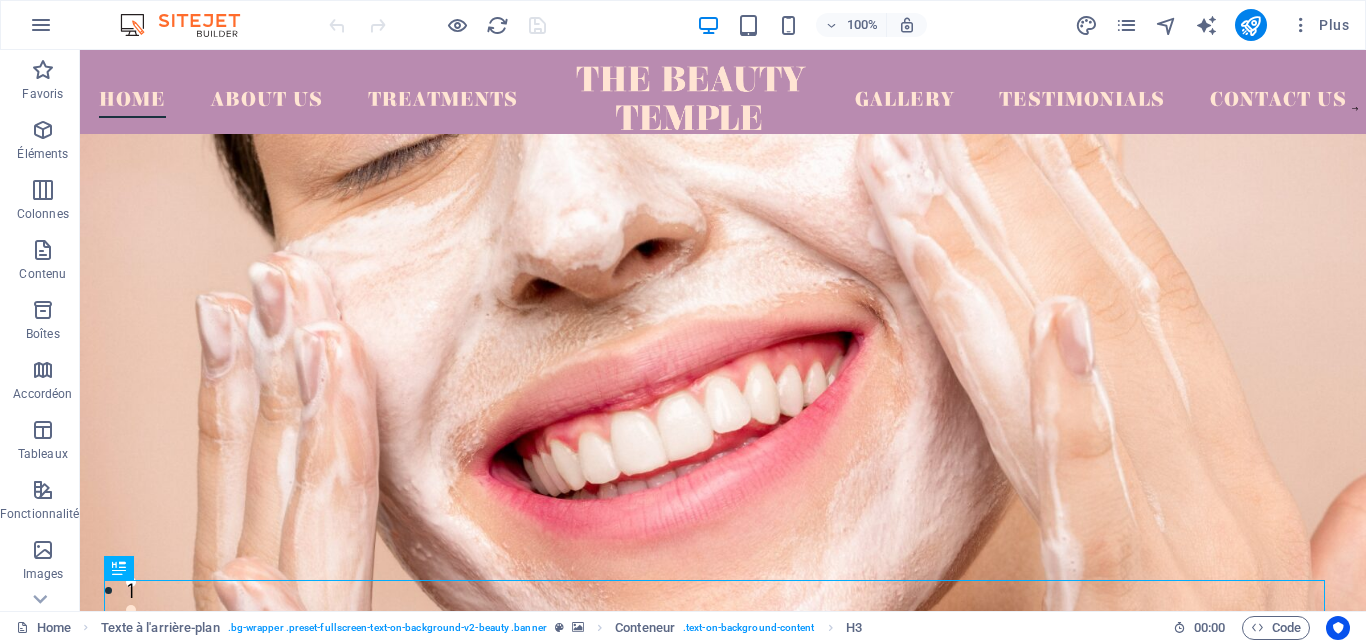 scroll, scrollTop: 0, scrollLeft: 0, axis: both 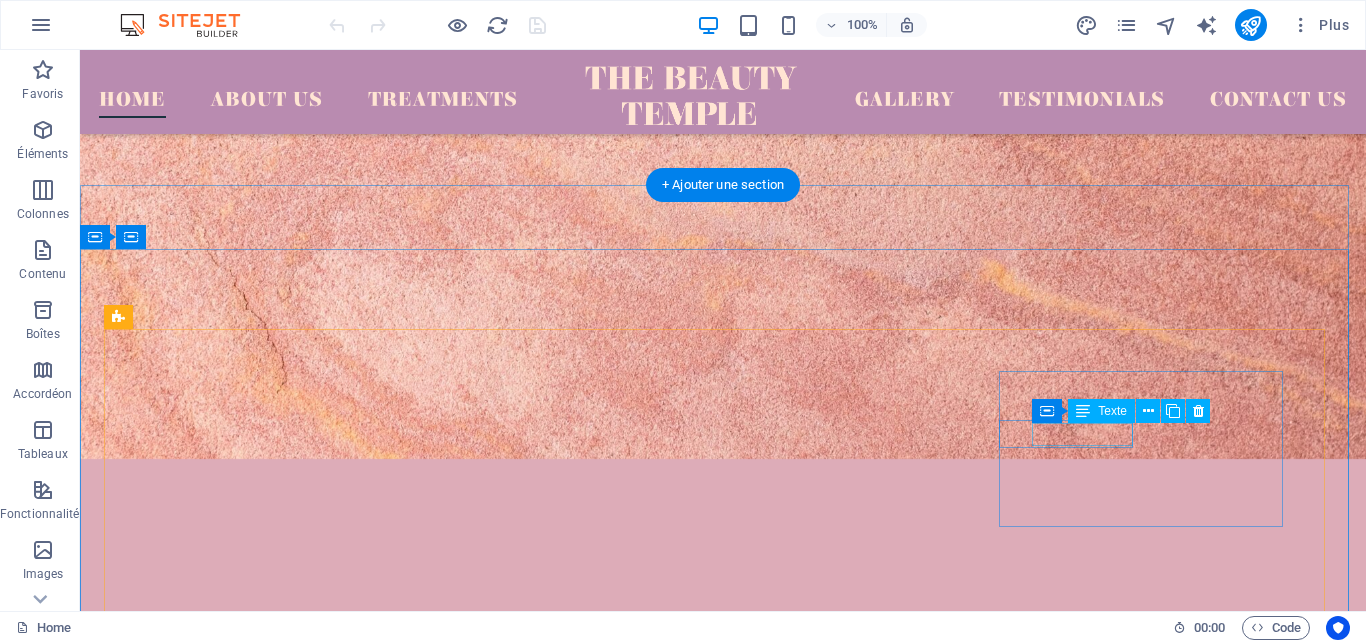 click on "0123 - 456789" at bounding box center (201, 19905) 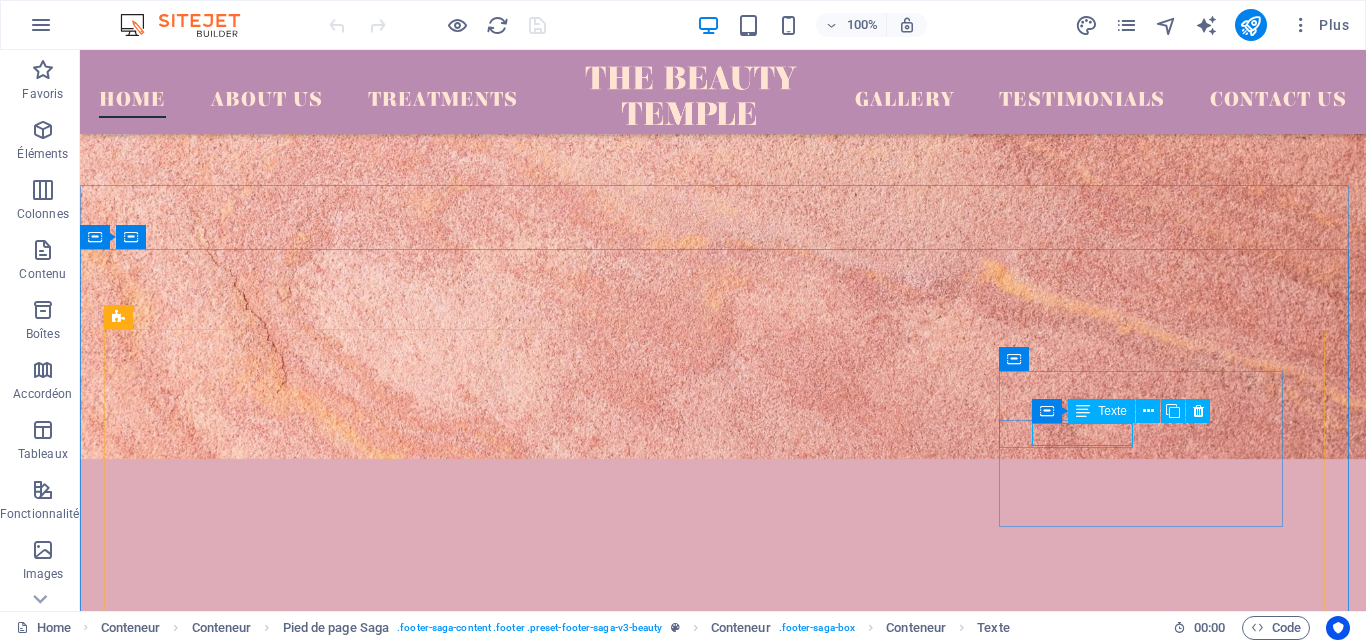 click on "Texte" at bounding box center [1112, 411] 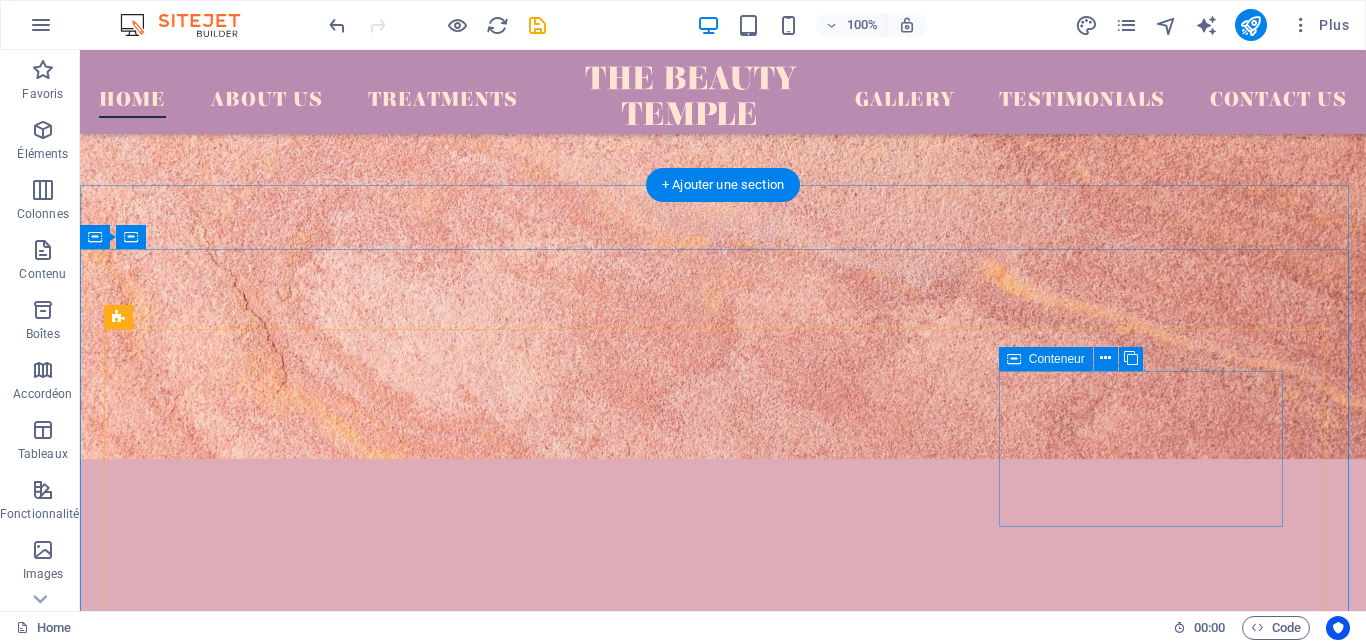 click on "Contact b68dec09ffb0669b79fc62e6c9d102@cpanel.local 08:00 AM - 07:00 PM" at bounding box center [292, 19906] 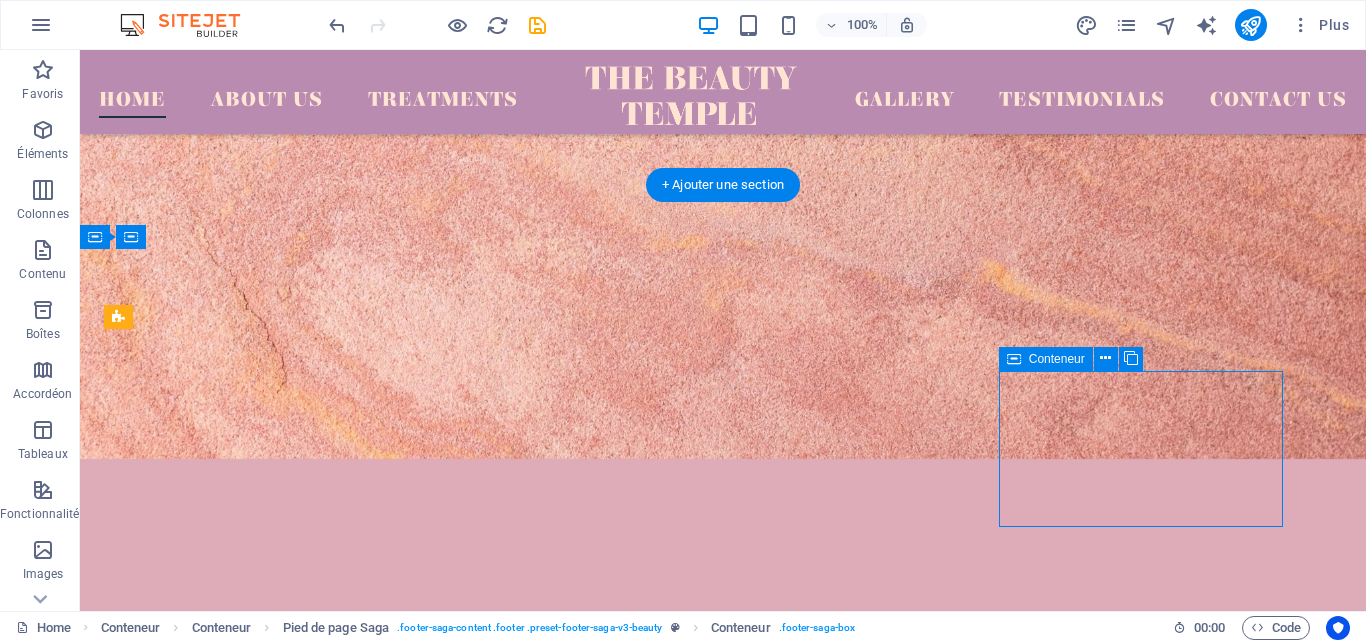click on "Contact b68dec09ffb0669b79fc62e6c9d102@cpanel.local 08:00 AM - 07:00 PM" at bounding box center (292, 19906) 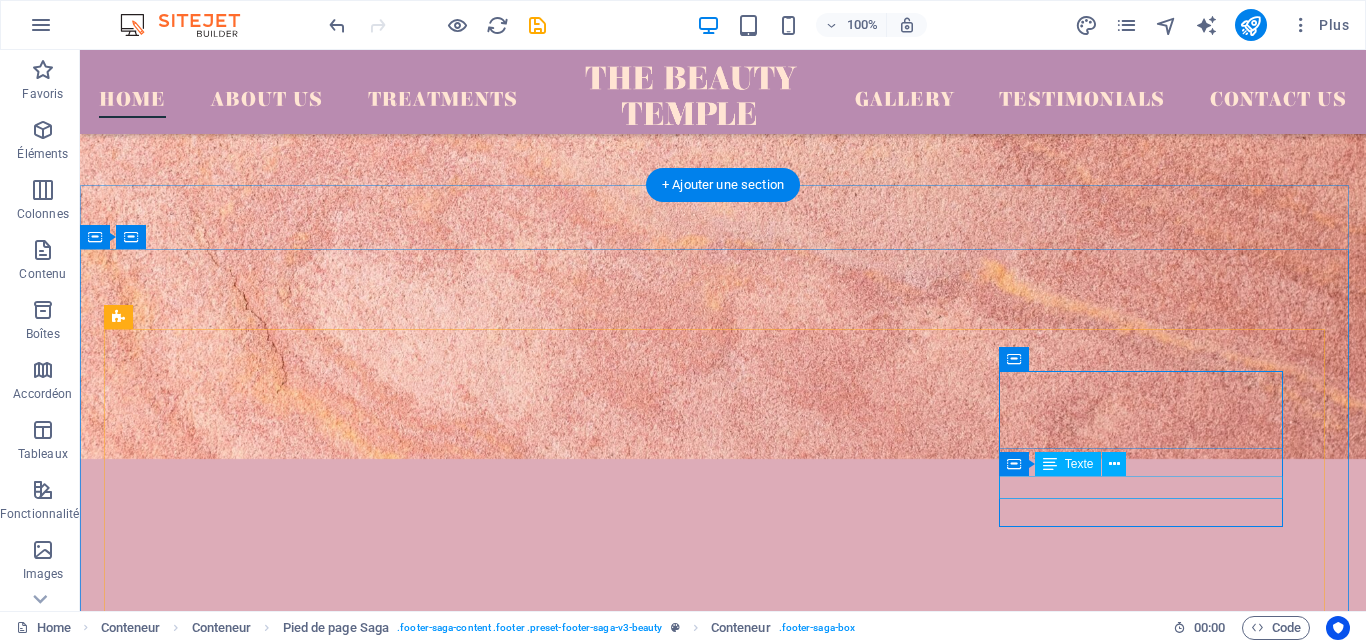 click on "[EMAIL]" at bounding box center [292, 19933] 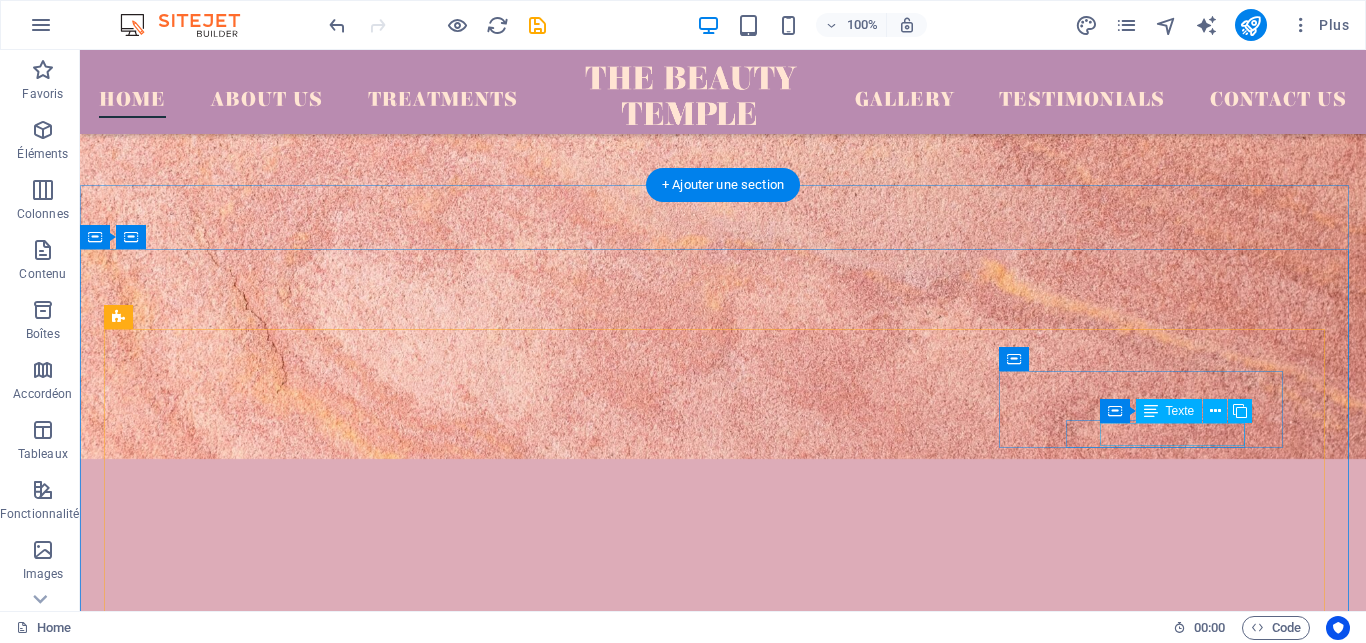 click on "08:00 AM - 07:00 PM" at bounding box center [292, 19961] 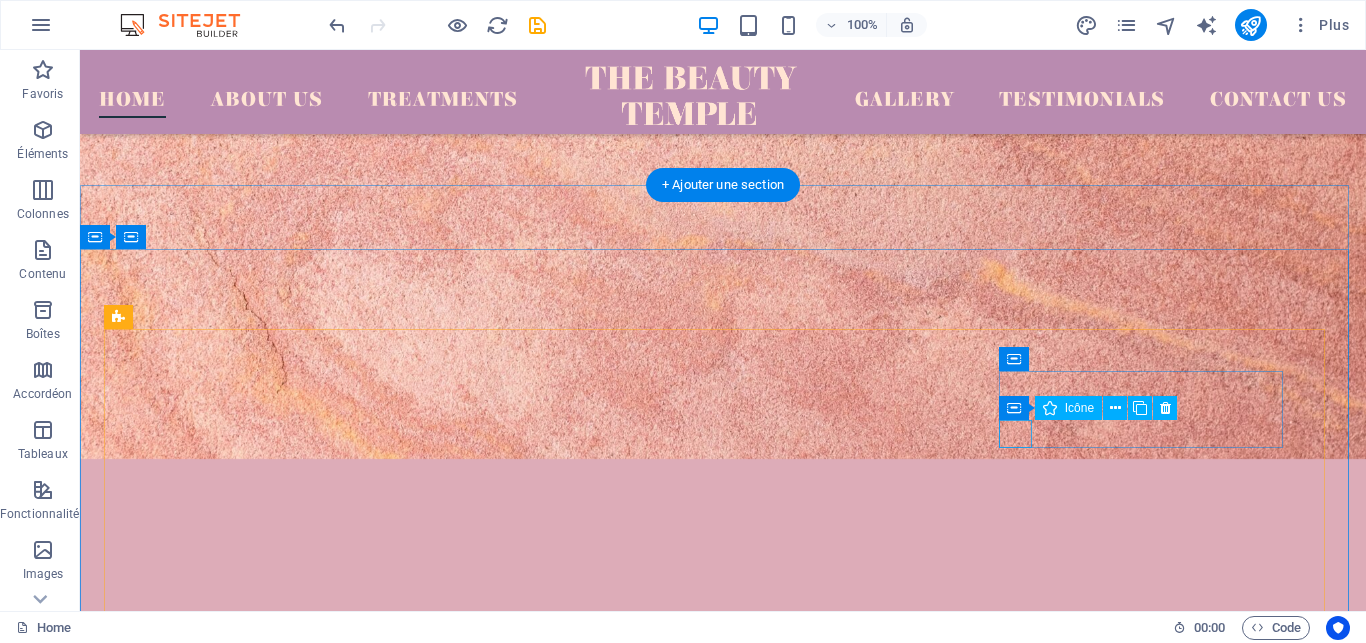 click at bounding box center (292, 19880) 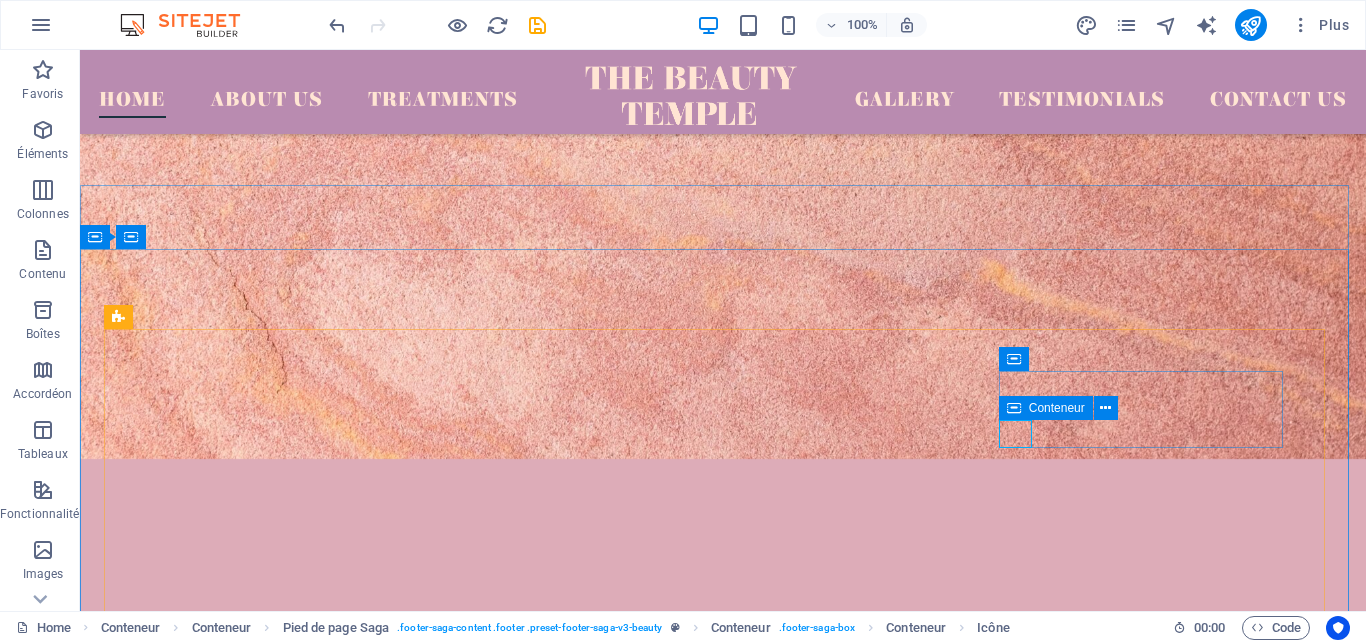 click on "Conteneur" at bounding box center [1057, 408] 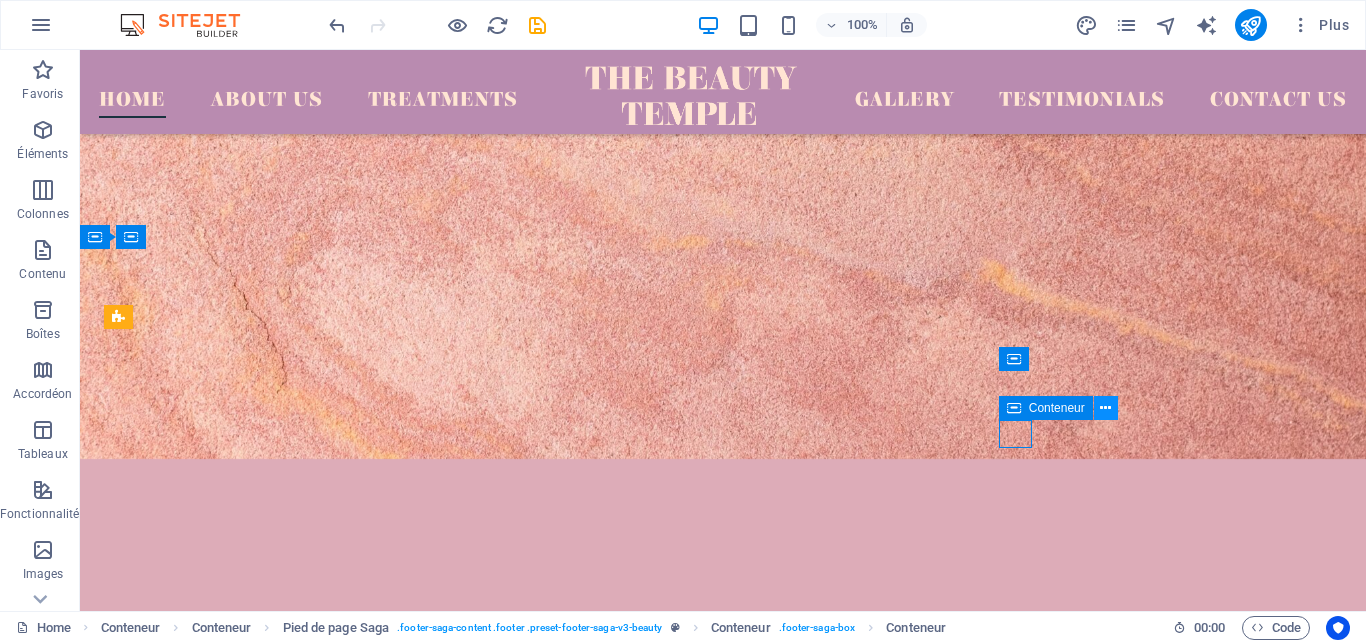 click at bounding box center [1105, 408] 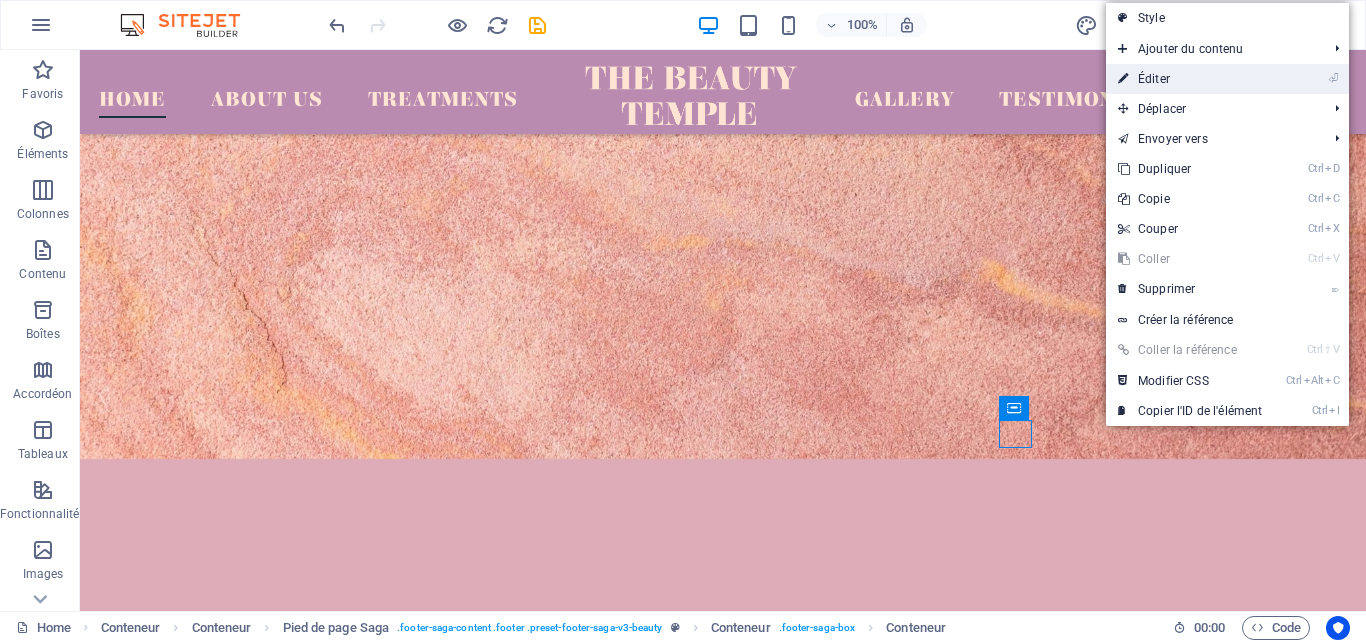 drag, startPoint x: 1151, startPoint y: 78, endPoint x: 678, endPoint y: 468, distance: 613.04895 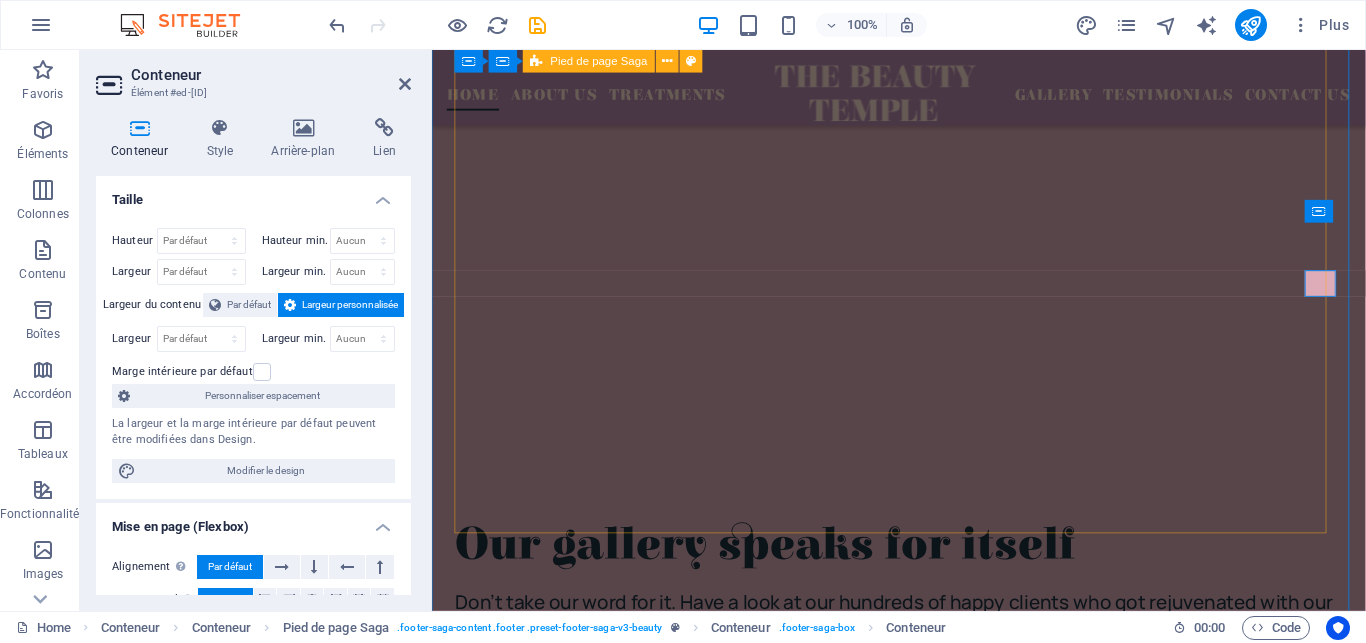 scroll, scrollTop: 6058, scrollLeft: 0, axis: vertical 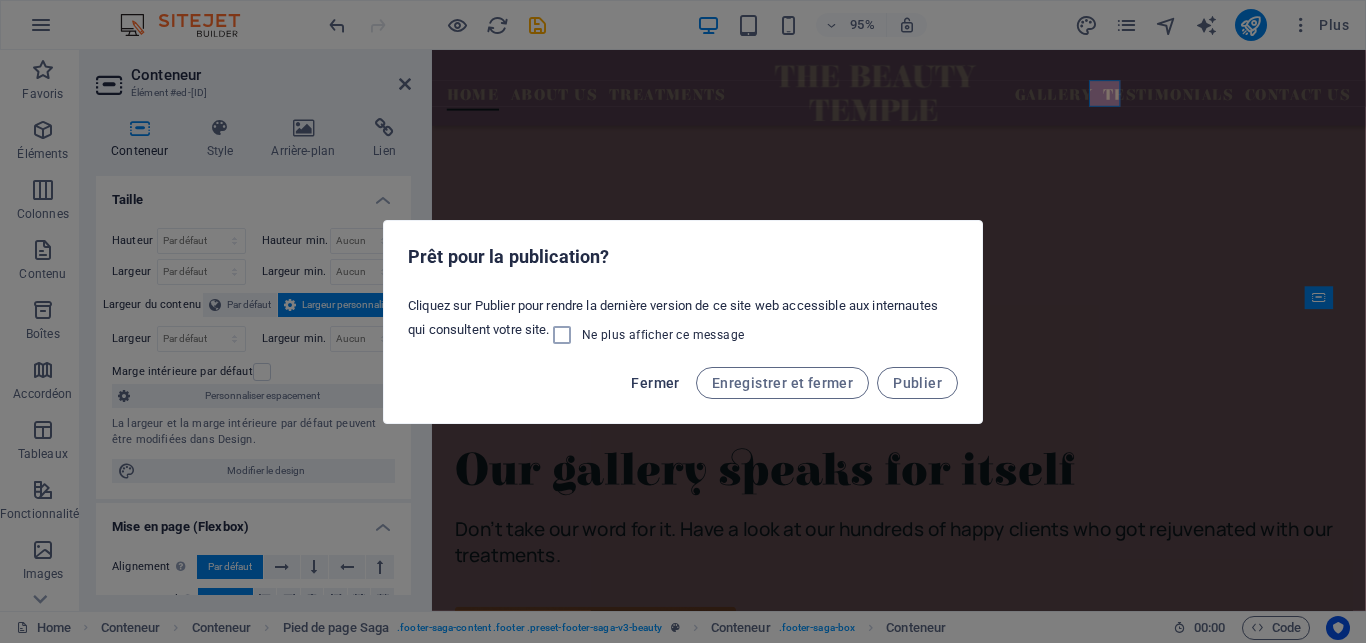 click on "Fermer" at bounding box center [655, 383] 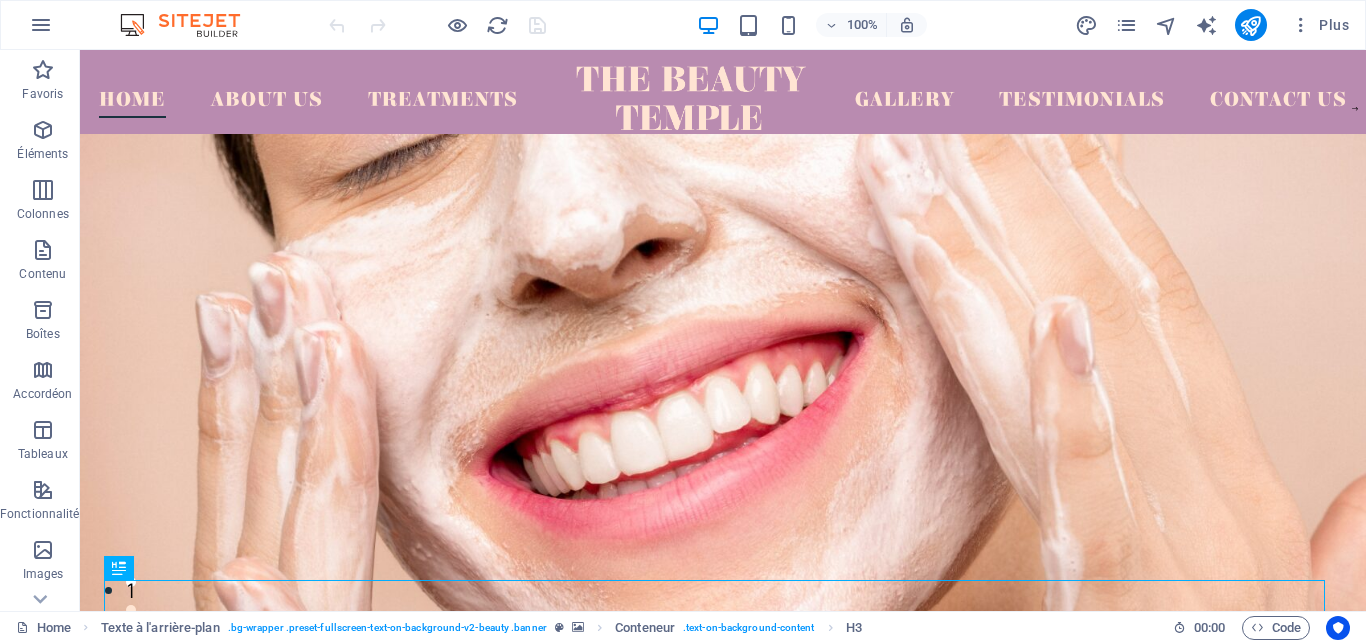 scroll, scrollTop: 0, scrollLeft: 0, axis: both 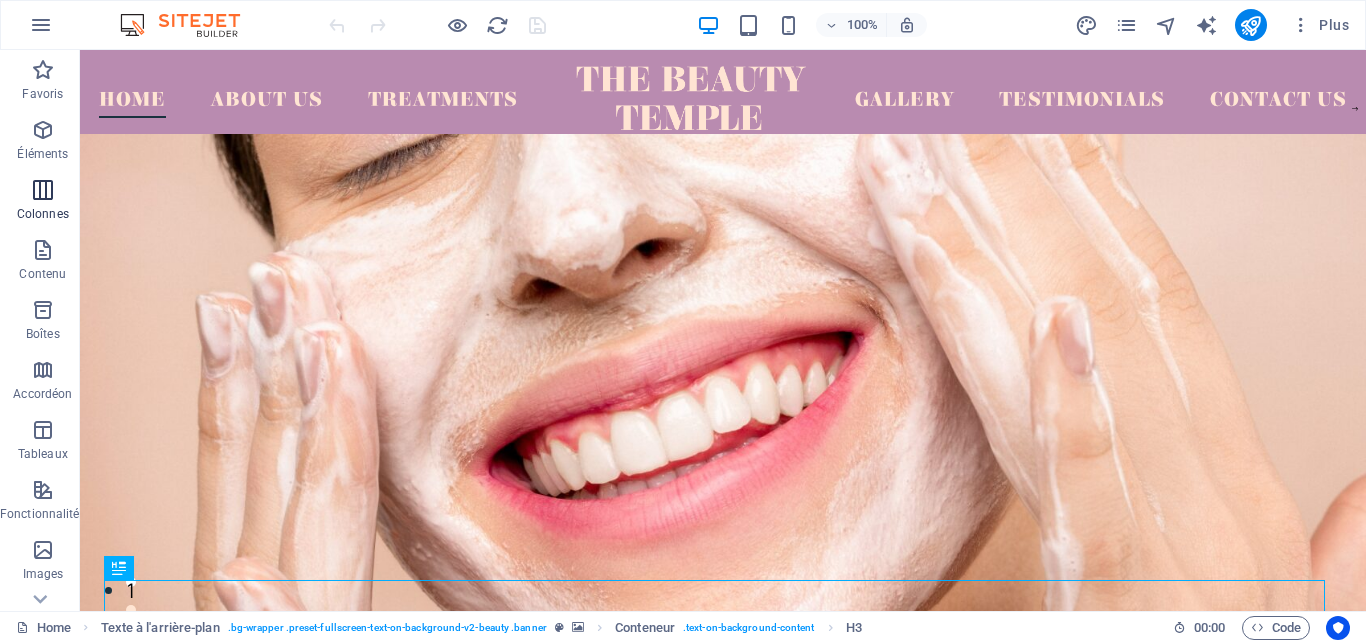 click at bounding box center [43, 190] 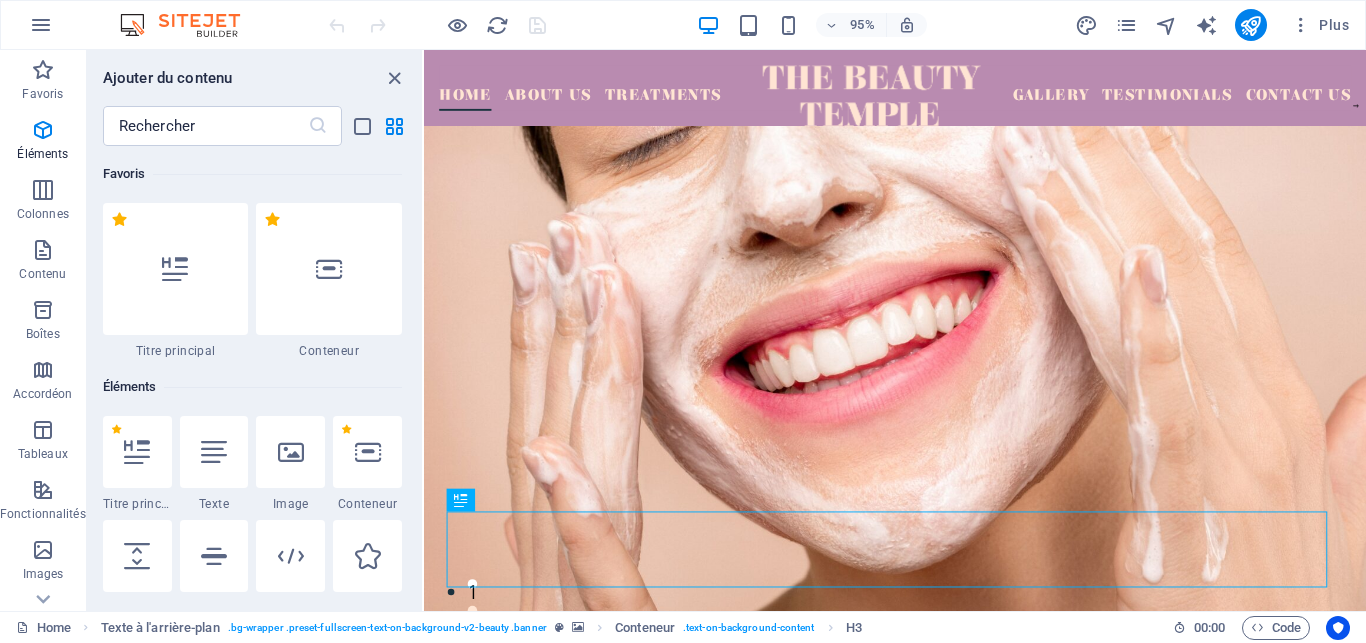 scroll, scrollTop: 990, scrollLeft: 0, axis: vertical 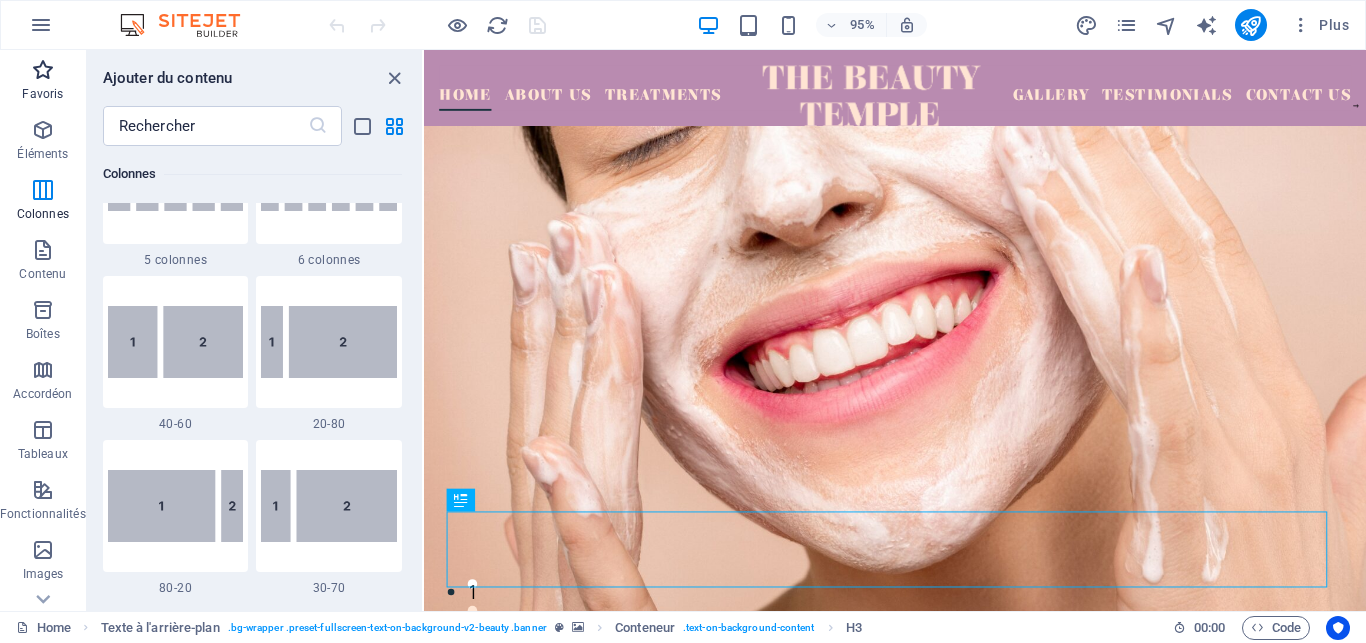 click at bounding box center [43, 70] 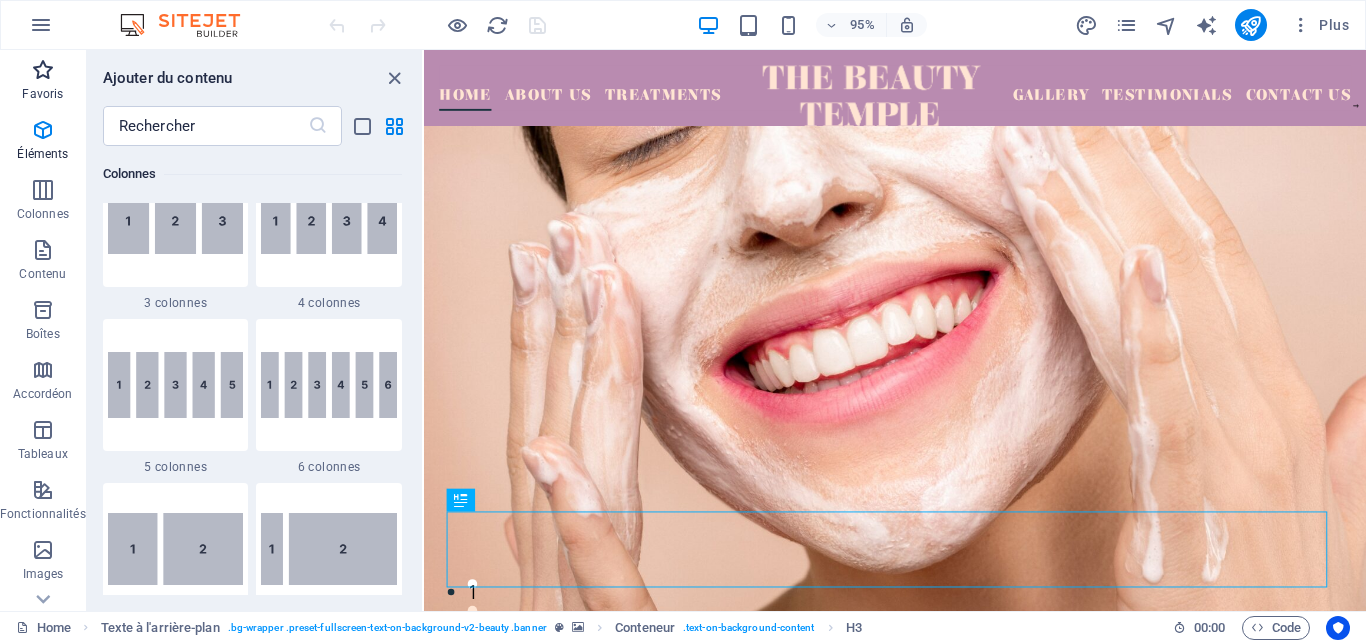 scroll, scrollTop: 0, scrollLeft: 0, axis: both 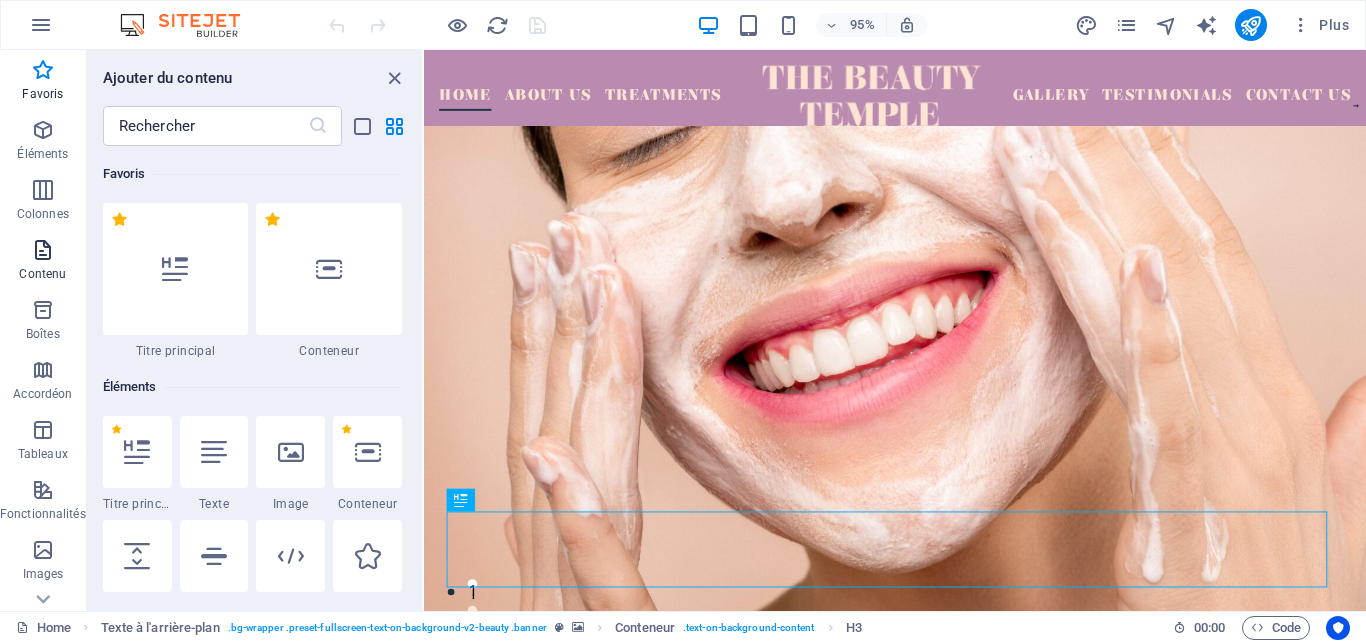 click on "Contenu" at bounding box center (43, 262) 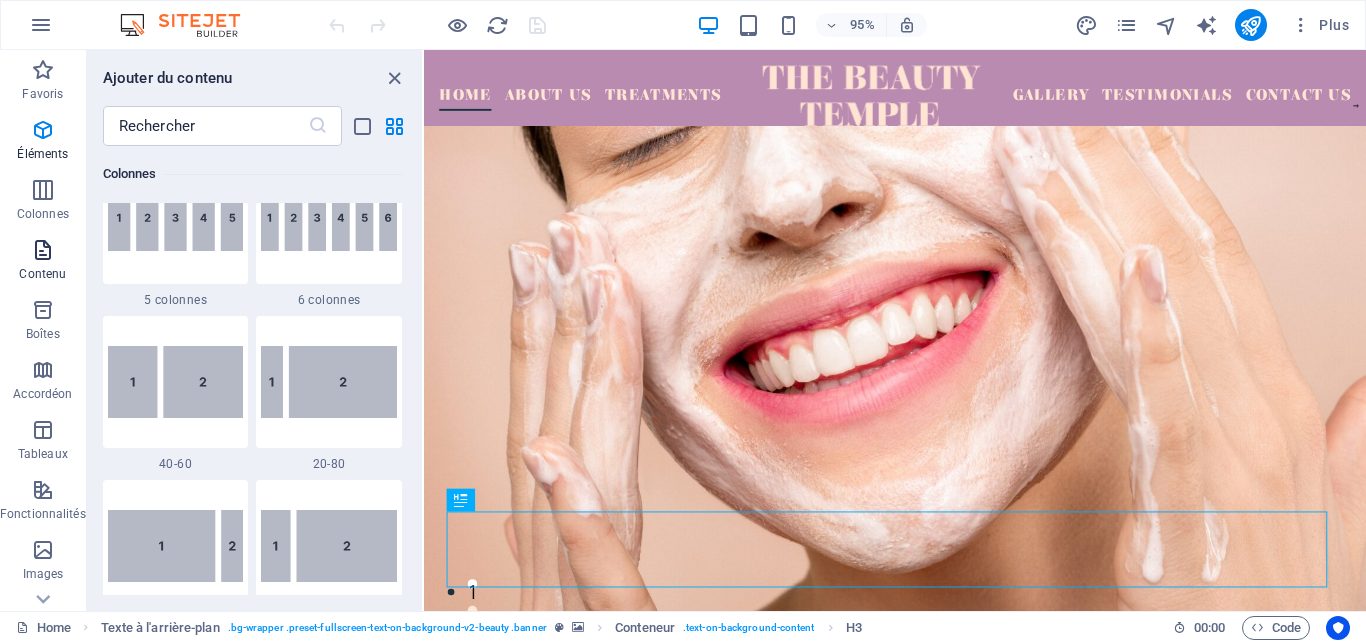 scroll, scrollTop: 3499, scrollLeft: 0, axis: vertical 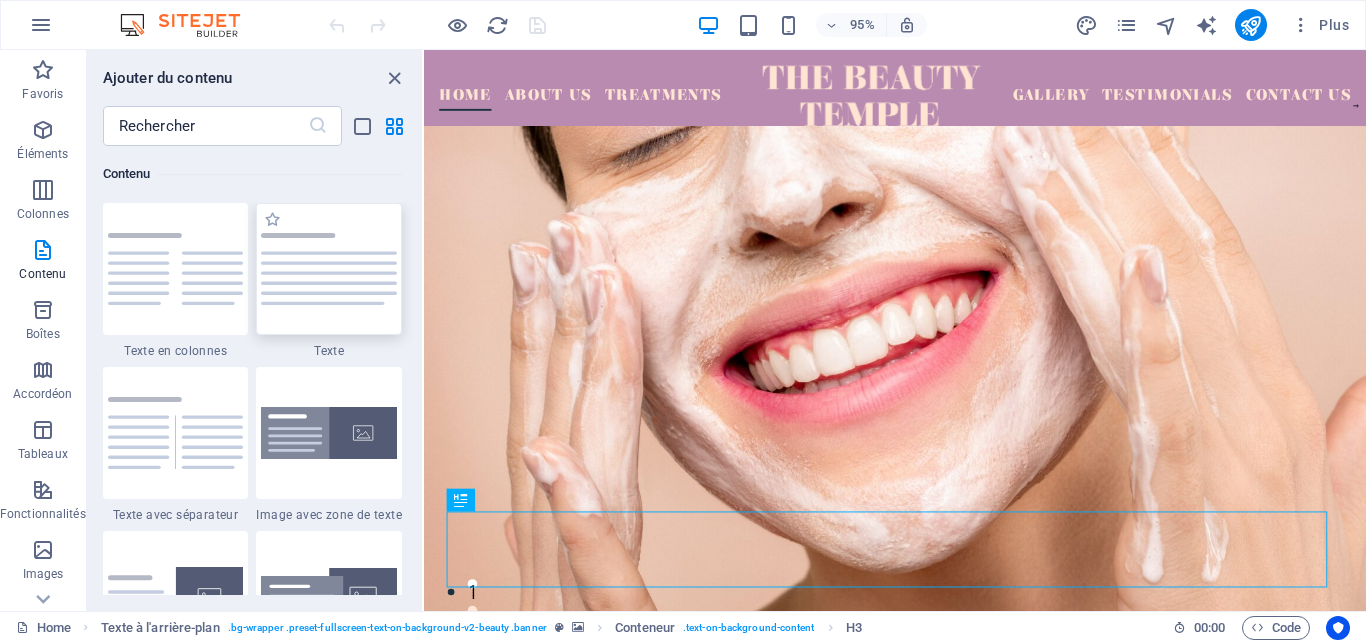 click at bounding box center [329, 269] 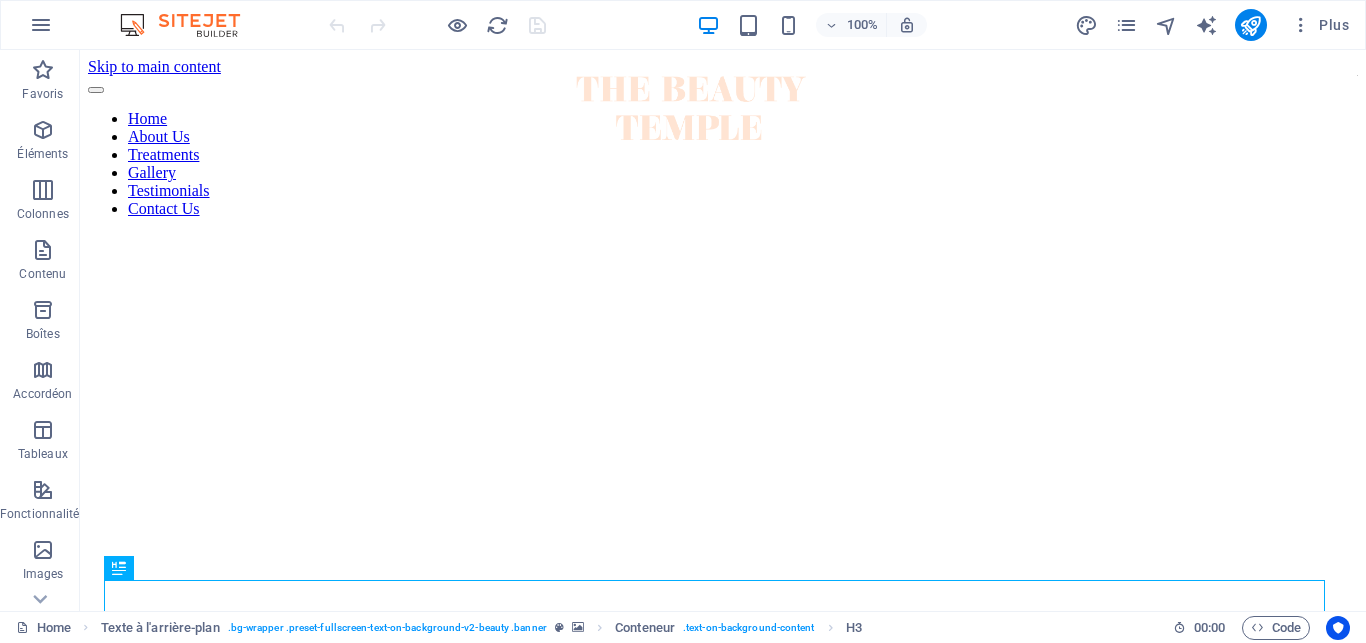 scroll, scrollTop: 0, scrollLeft: 0, axis: both 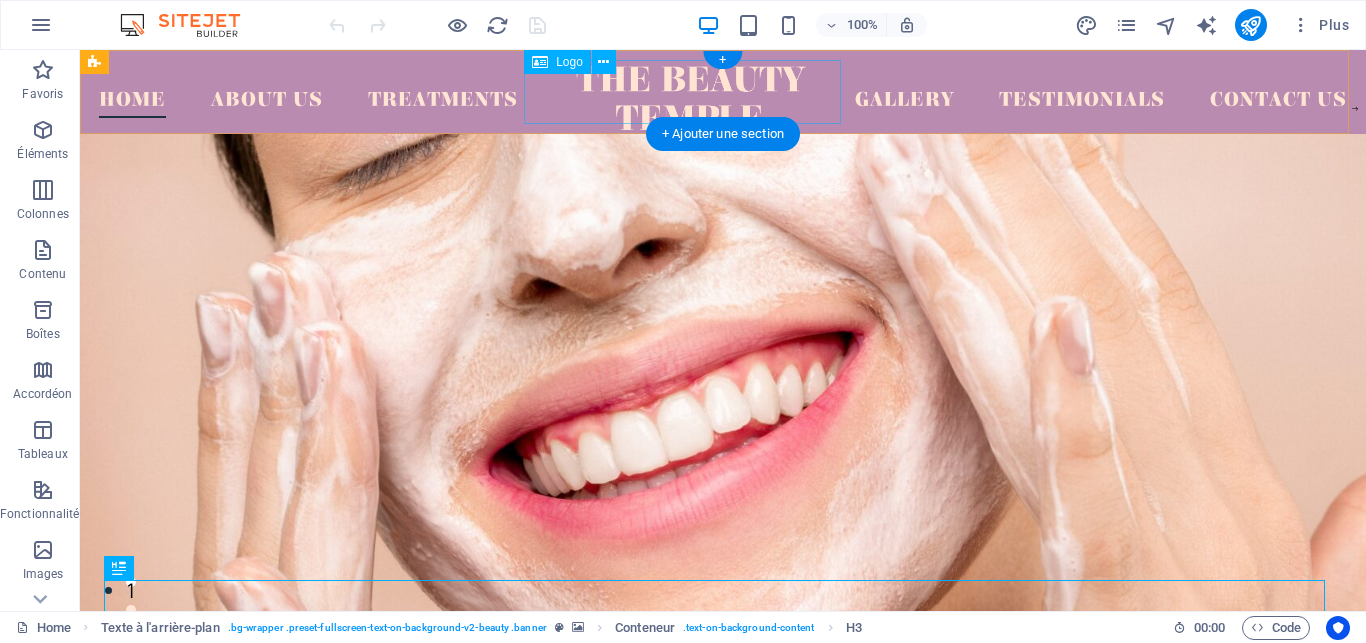click at bounding box center [691, 98] 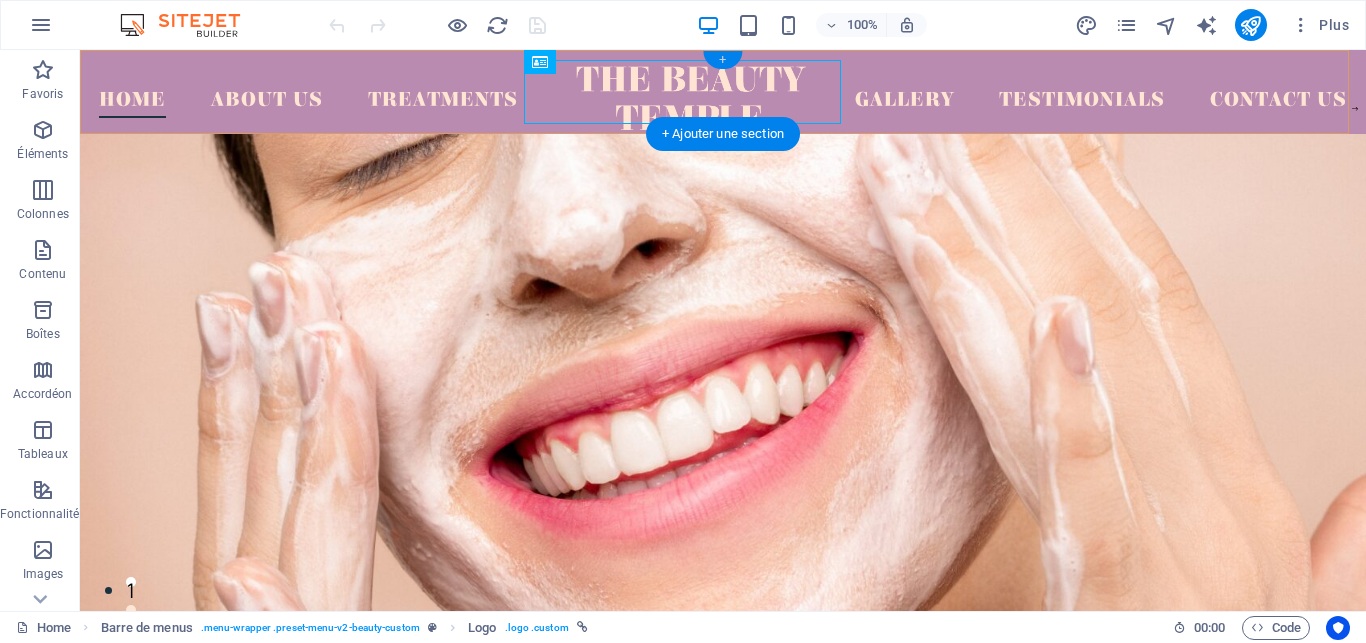 click on "+" at bounding box center (722, 60) 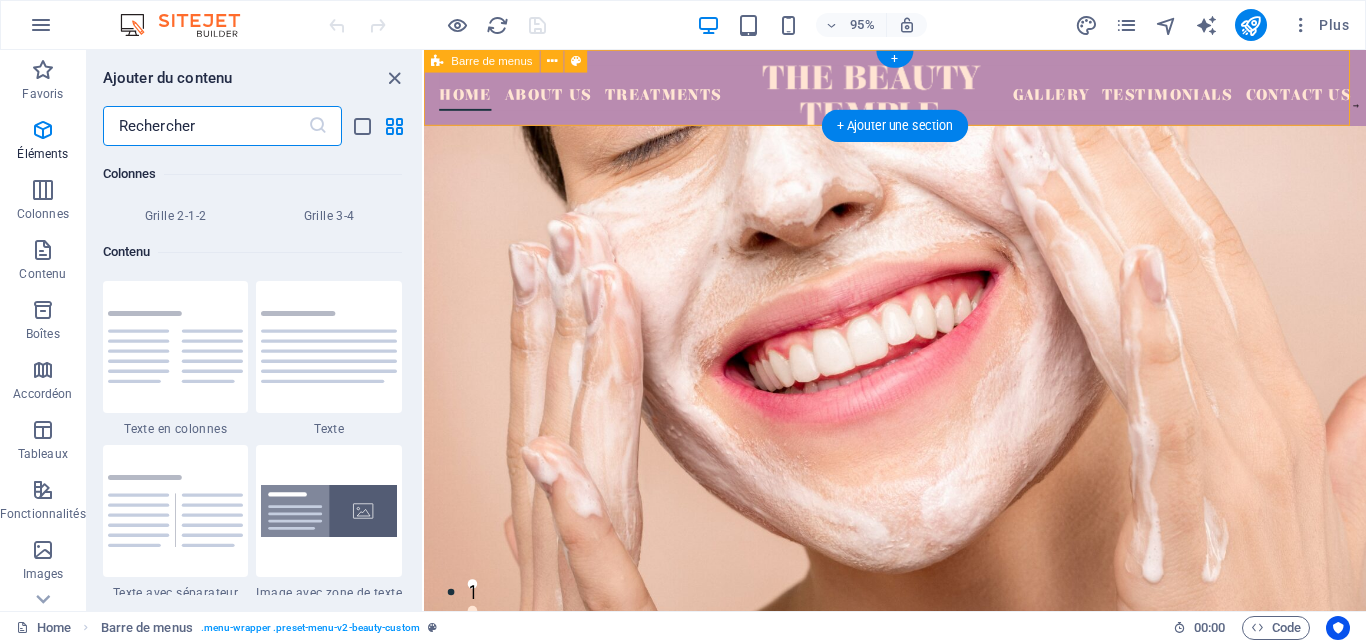 scroll, scrollTop: 3499, scrollLeft: 0, axis: vertical 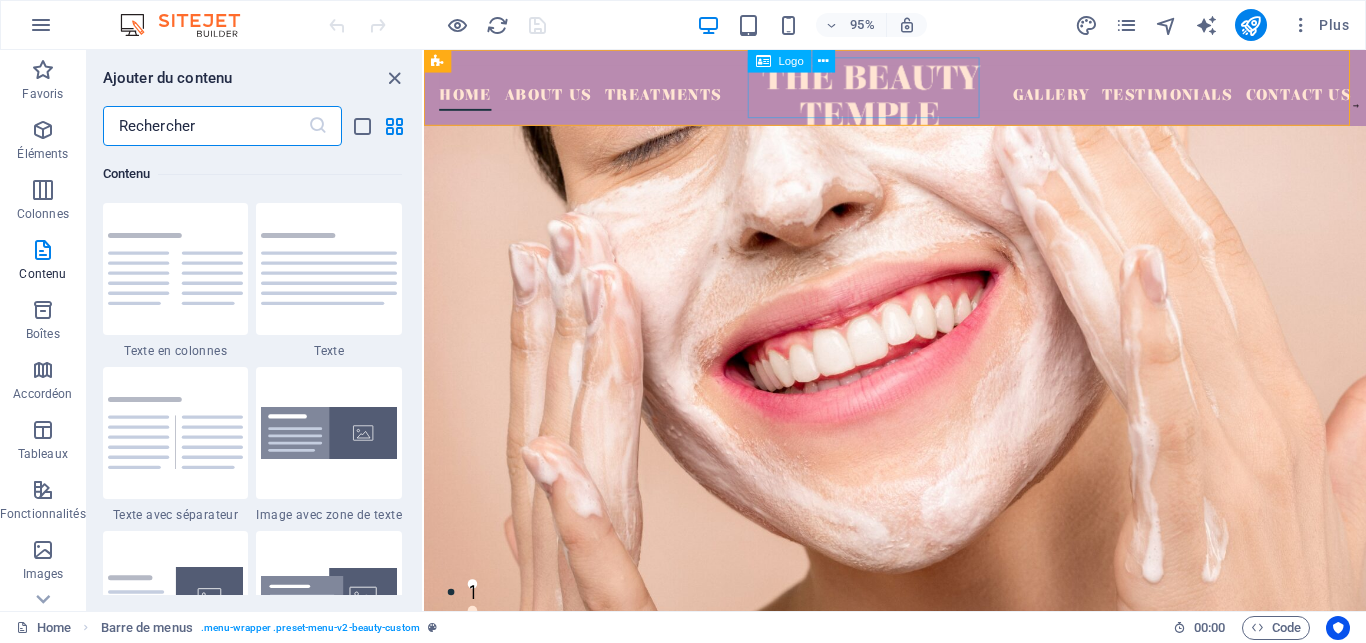 click on "Logo" at bounding box center [791, 61] 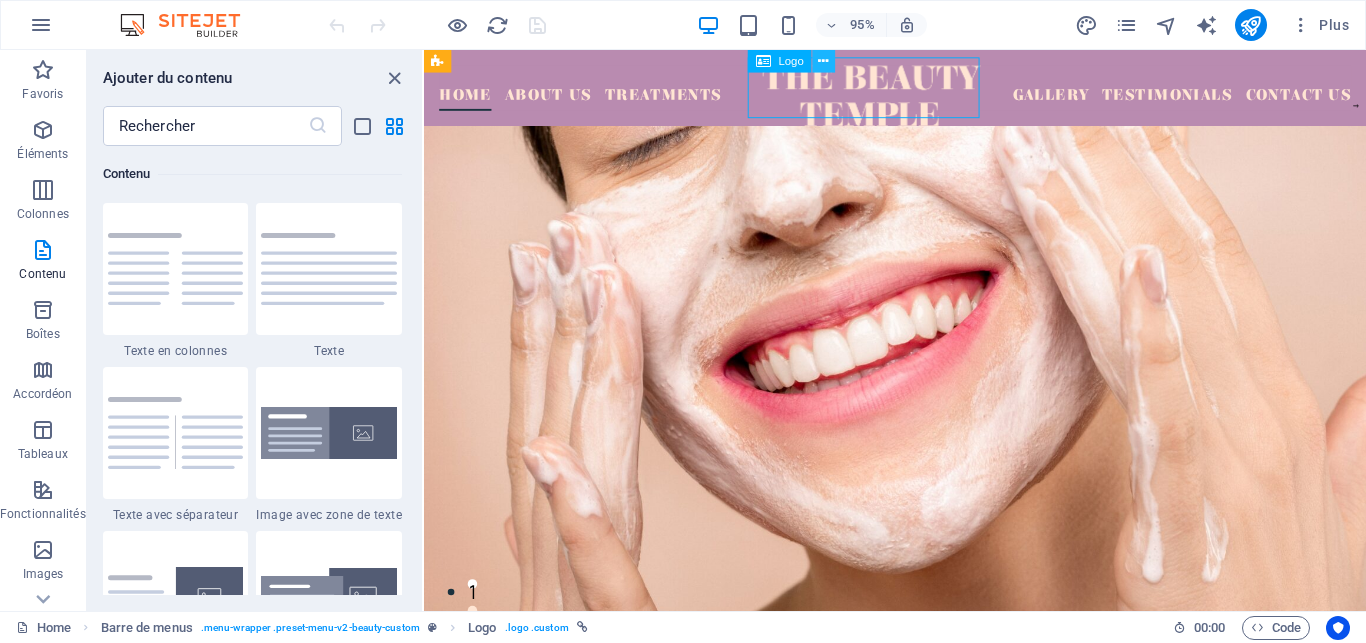 click at bounding box center [824, 61] 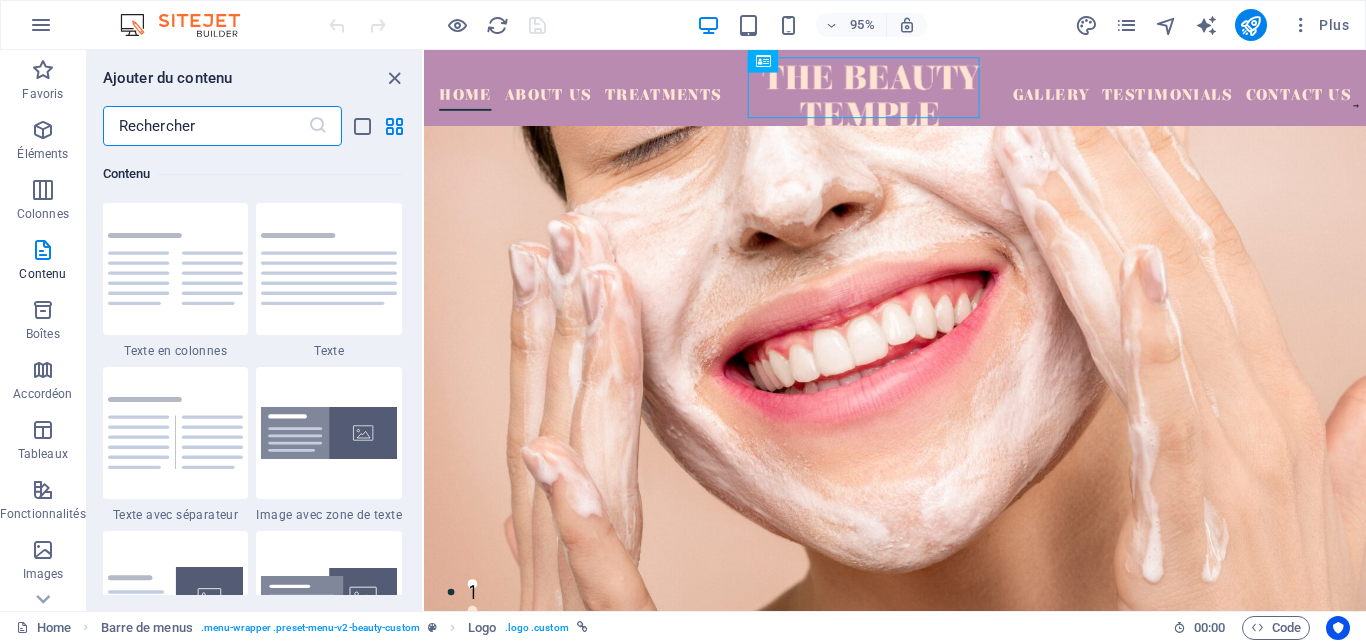click at bounding box center [205, 126] 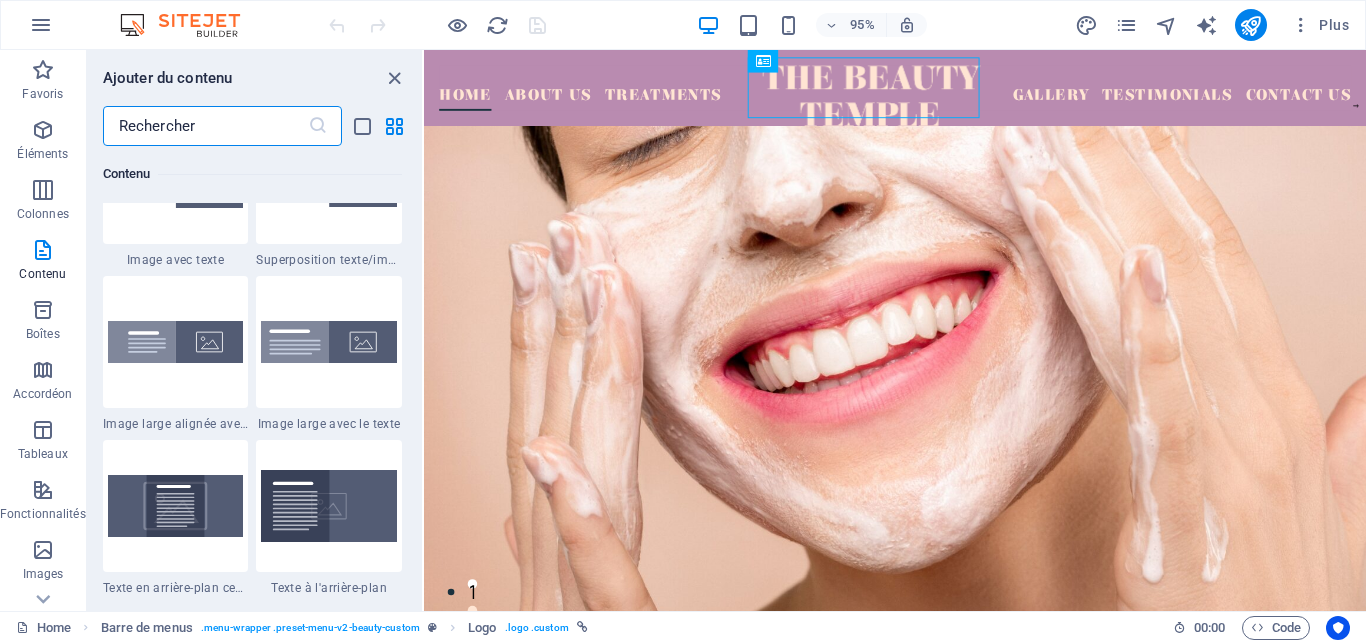 scroll, scrollTop: 4281, scrollLeft: 0, axis: vertical 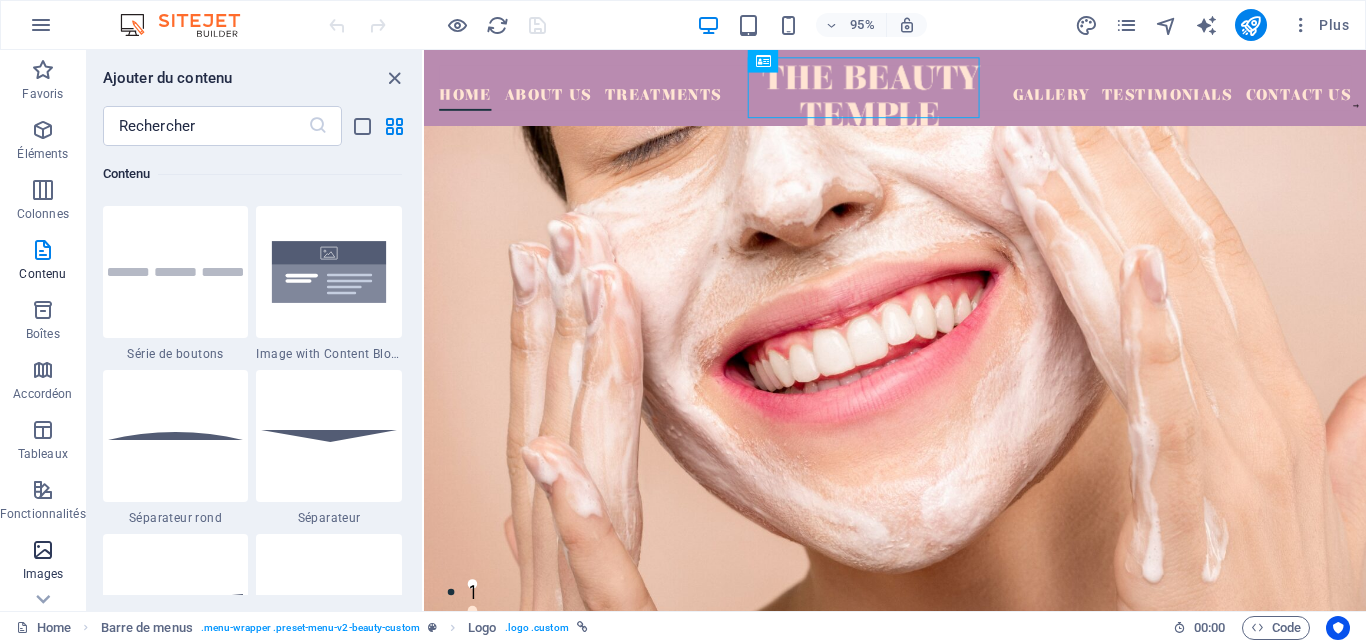click on "Images" at bounding box center (43, 562) 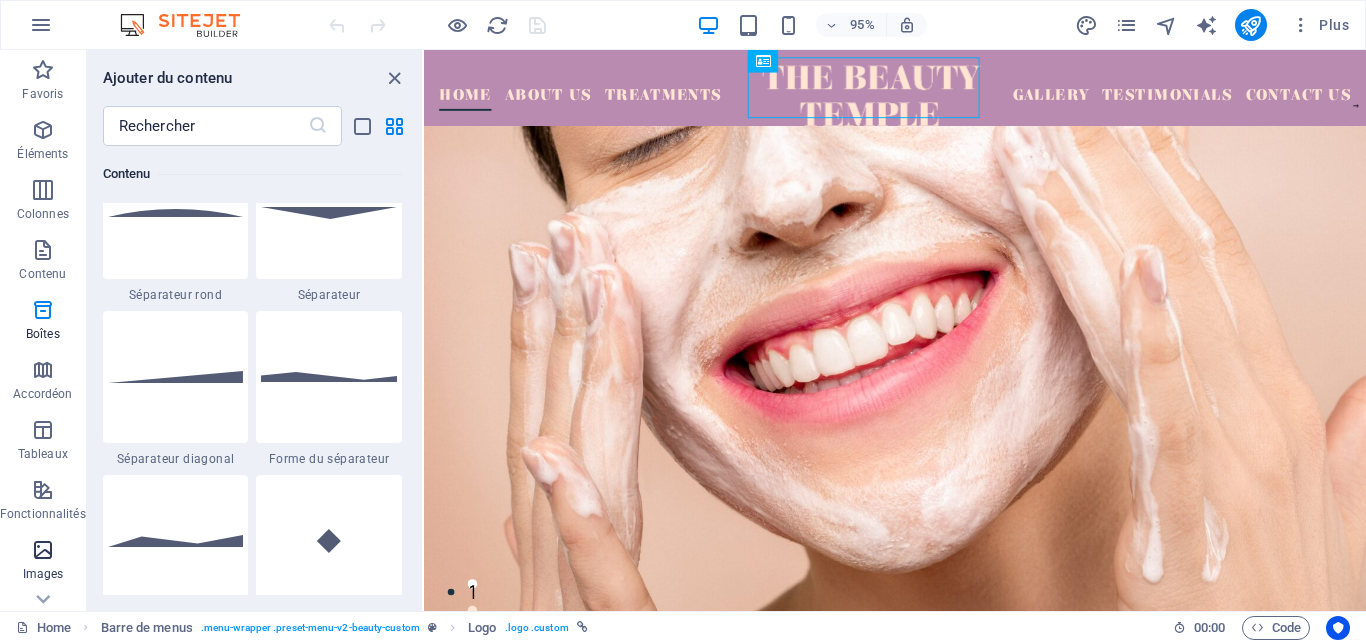 scroll, scrollTop: 10140, scrollLeft: 0, axis: vertical 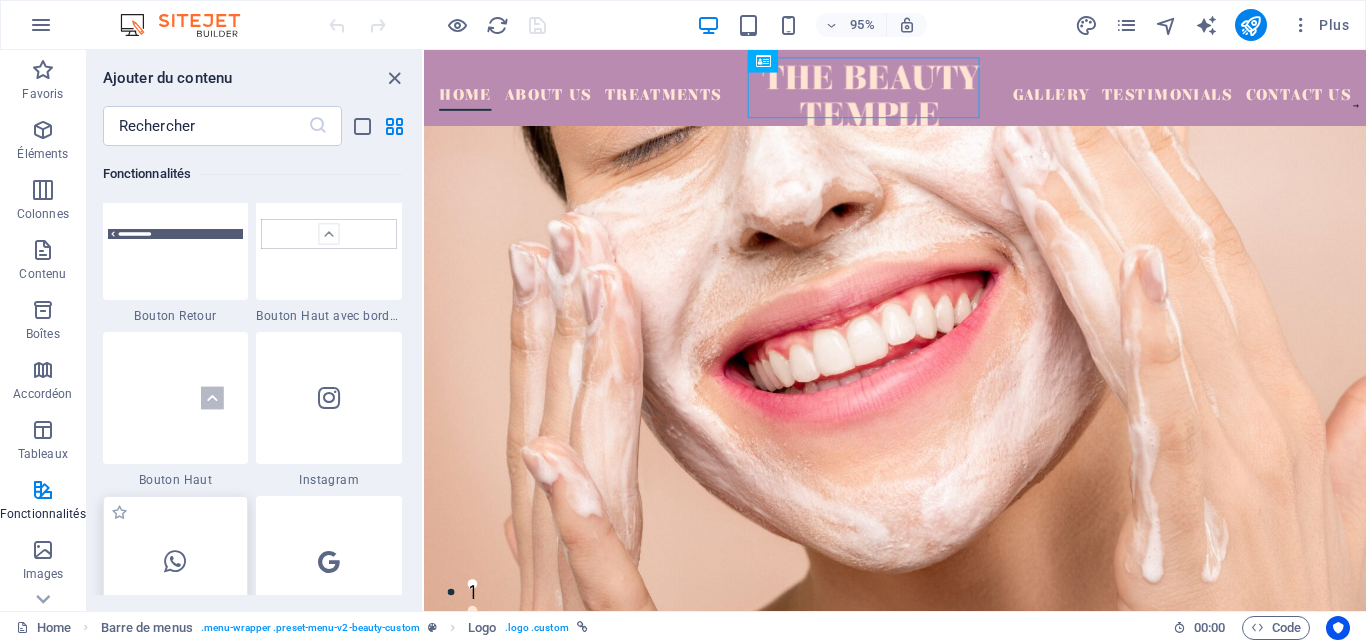 click at bounding box center (176, 562) 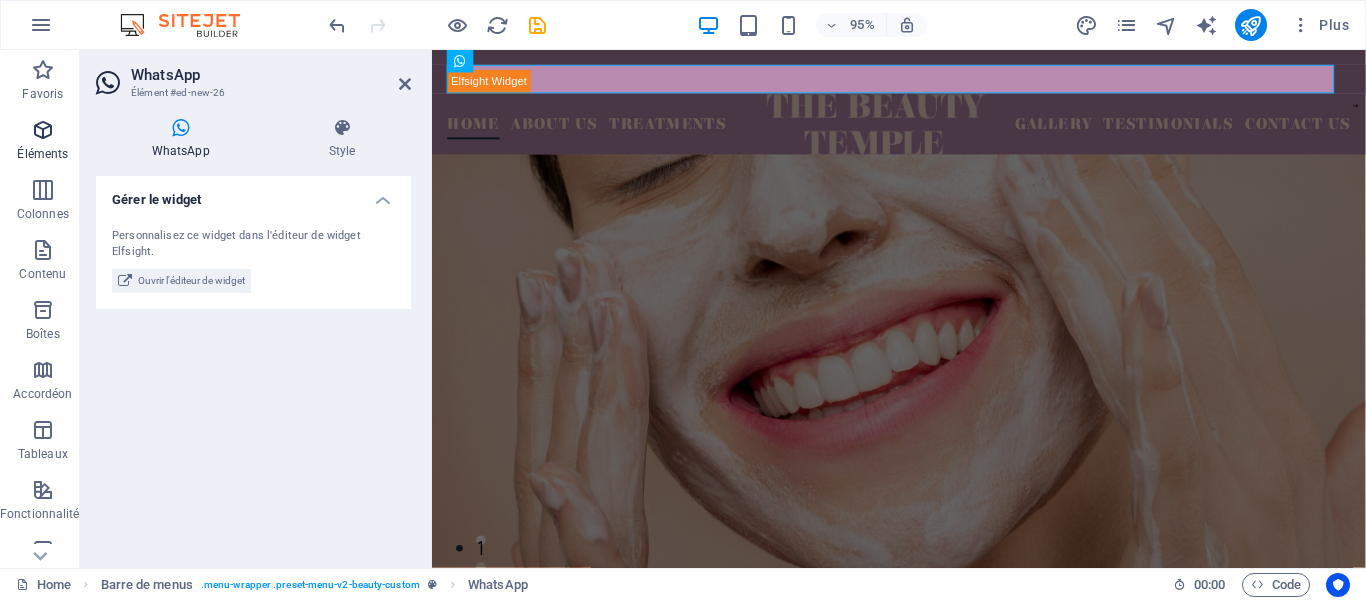 click at bounding box center [43, 130] 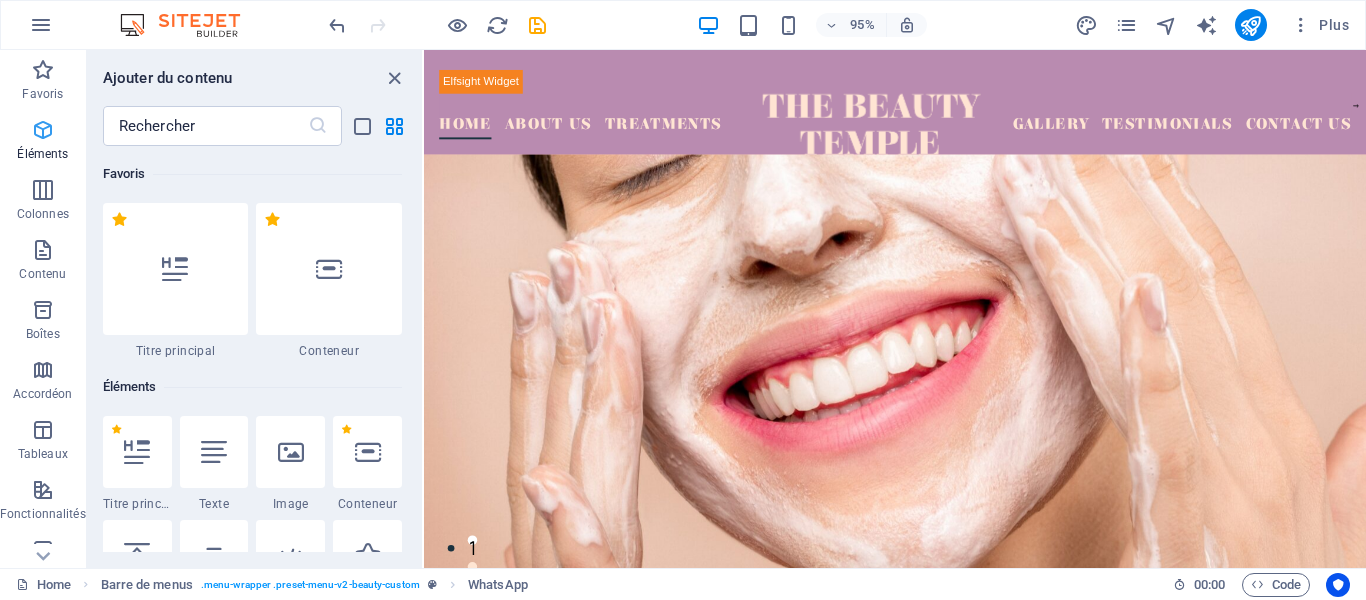 click at bounding box center [43, 130] 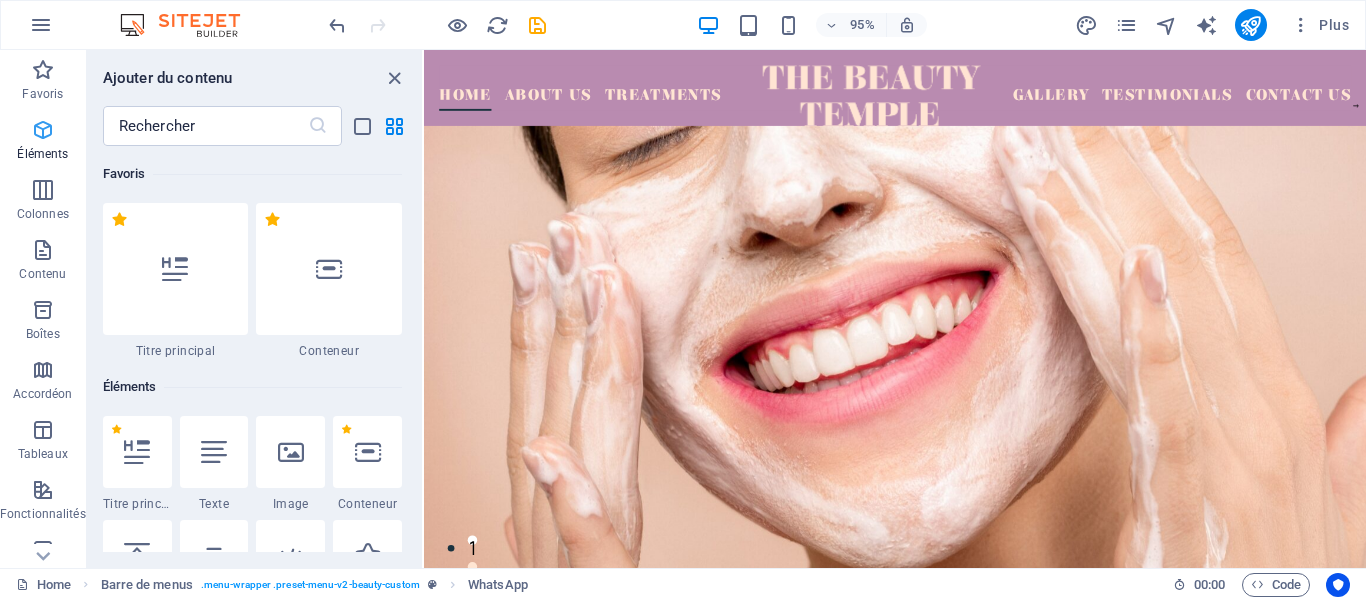 scroll, scrollTop: 213, scrollLeft: 0, axis: vertical 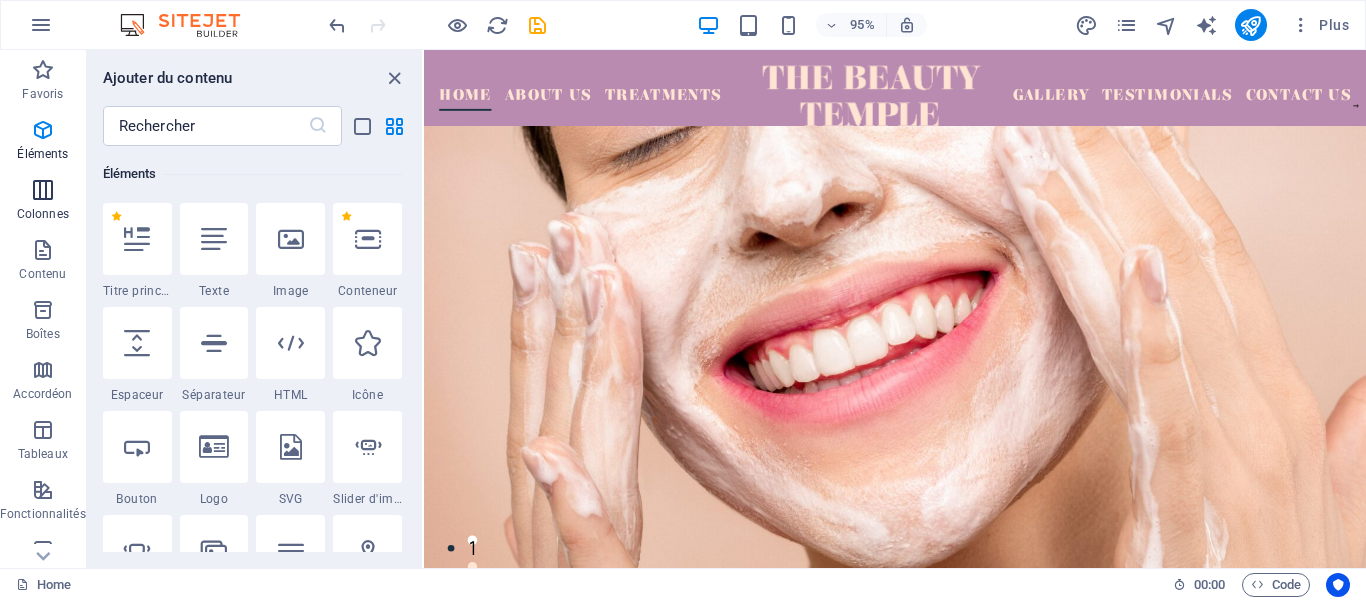 click on "Colonnes" at bounding box center [43, 214] 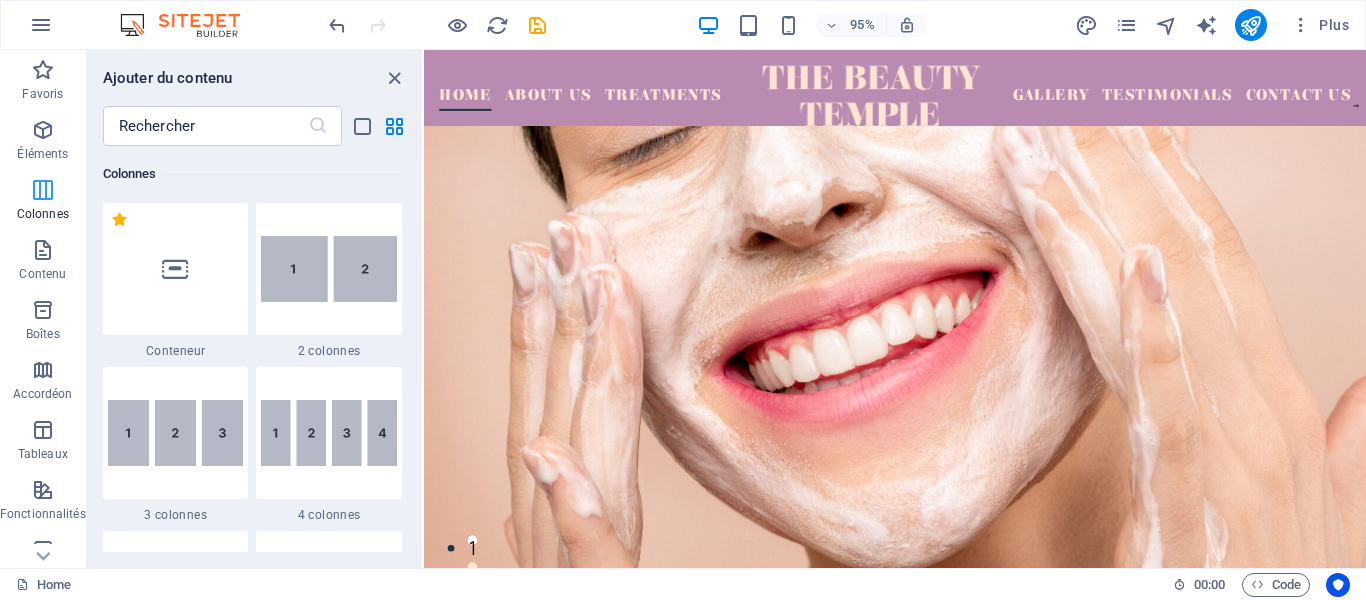 scroll, scrollTop: 990, scrollLeft: 0, axis: vertical 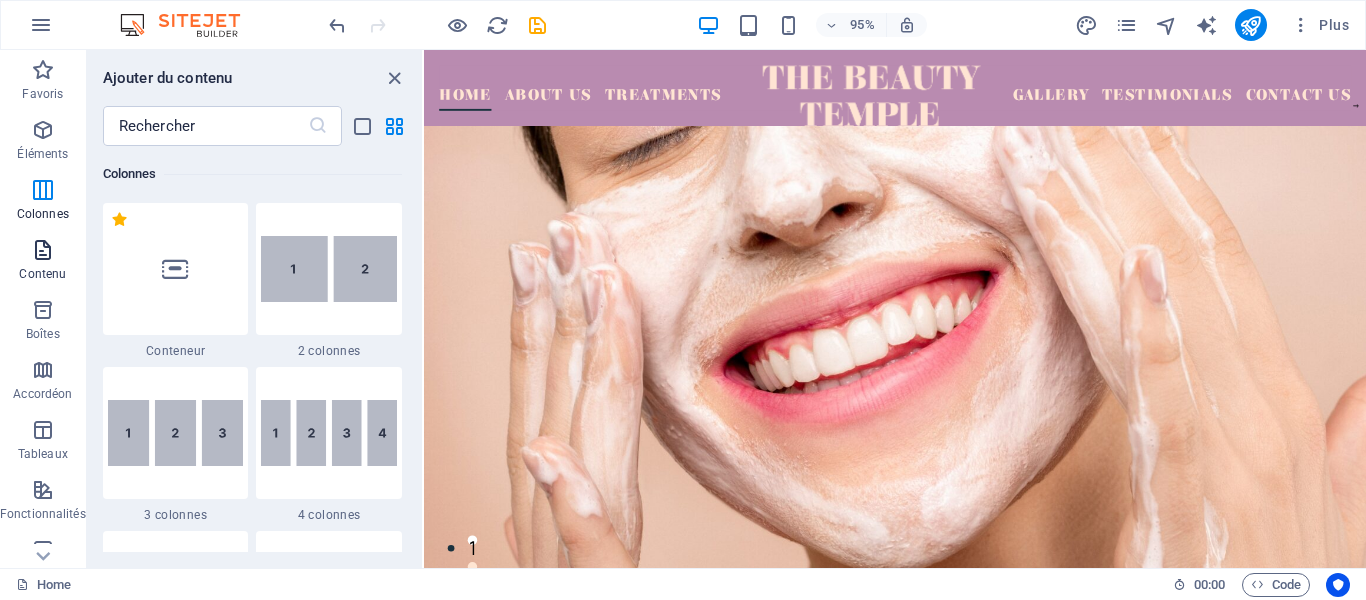 click at bounding box center (43, 250) 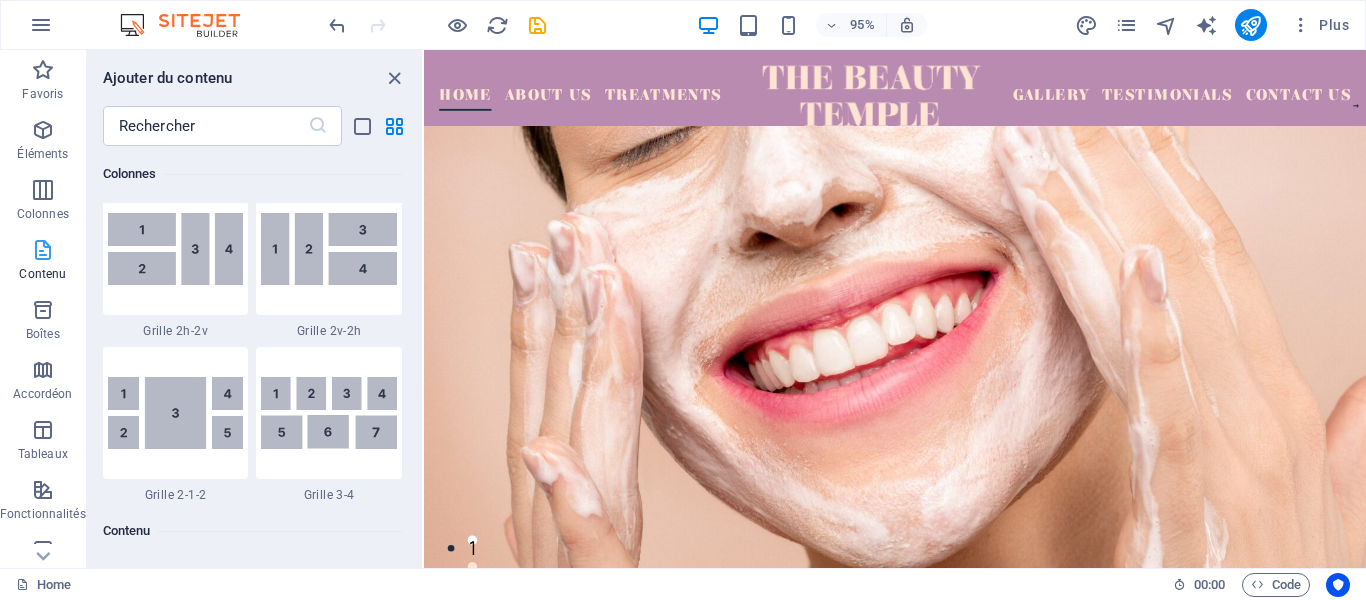 scroll, scrollTop: 3499, scrollLeft: 0, axis: vertical 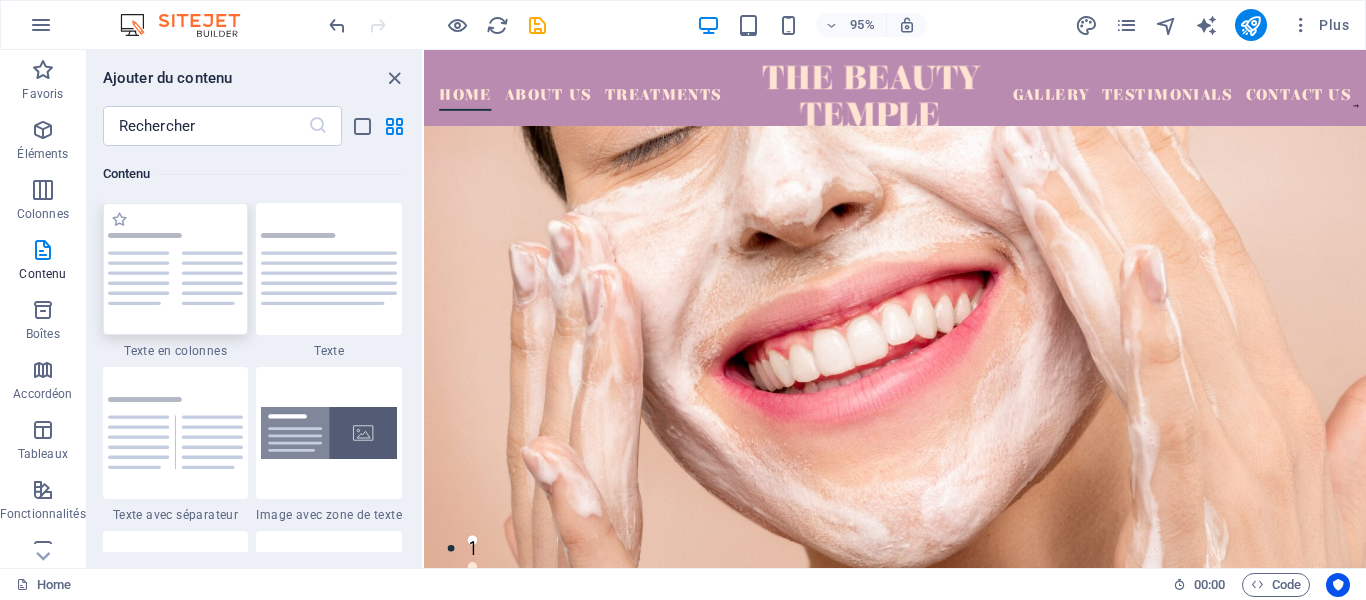 drag, startPoint x: 157, startPoint y: 286, endPoint x: 482, endPoint y: 32, distance: 412.4815 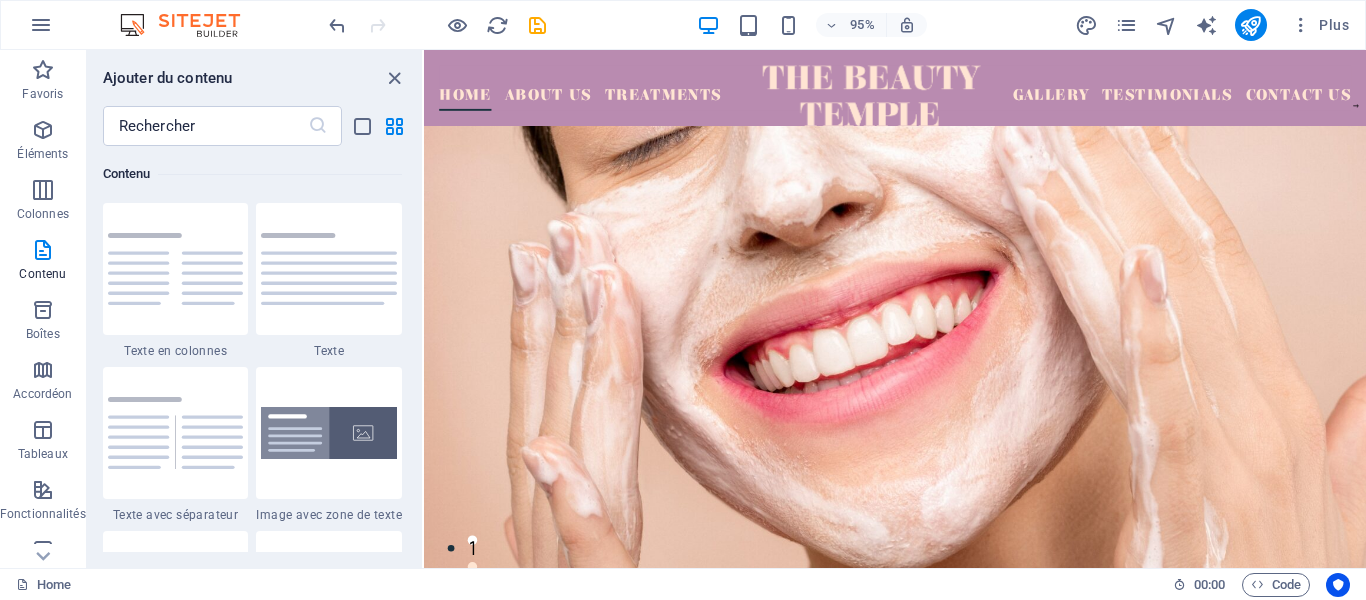 click at bounding box center (895, 98) 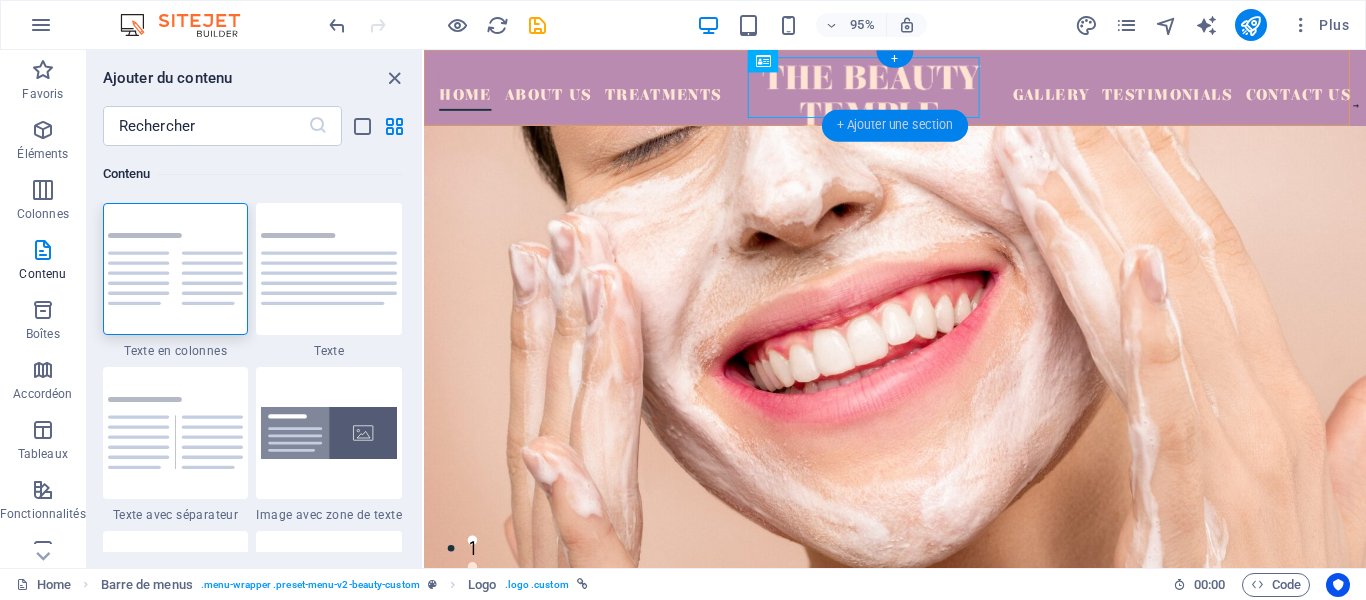 click on "+ Ajouter une section" at bounding box center (895, 126) 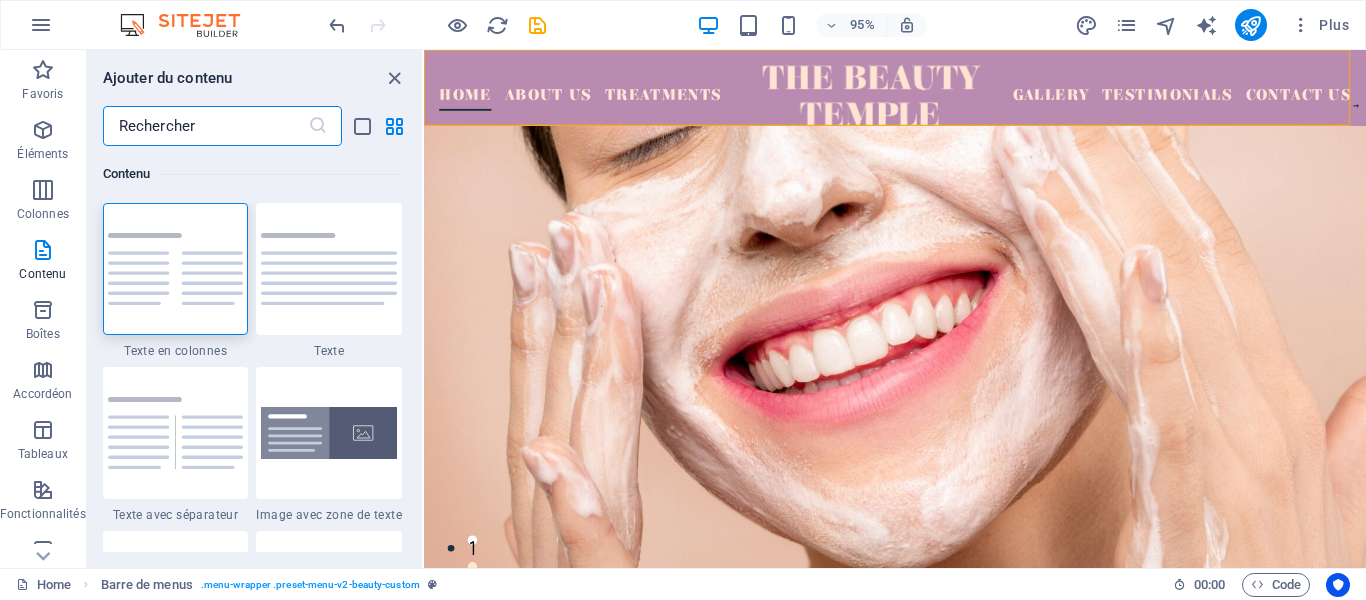 click at bounding box center (205, 126) 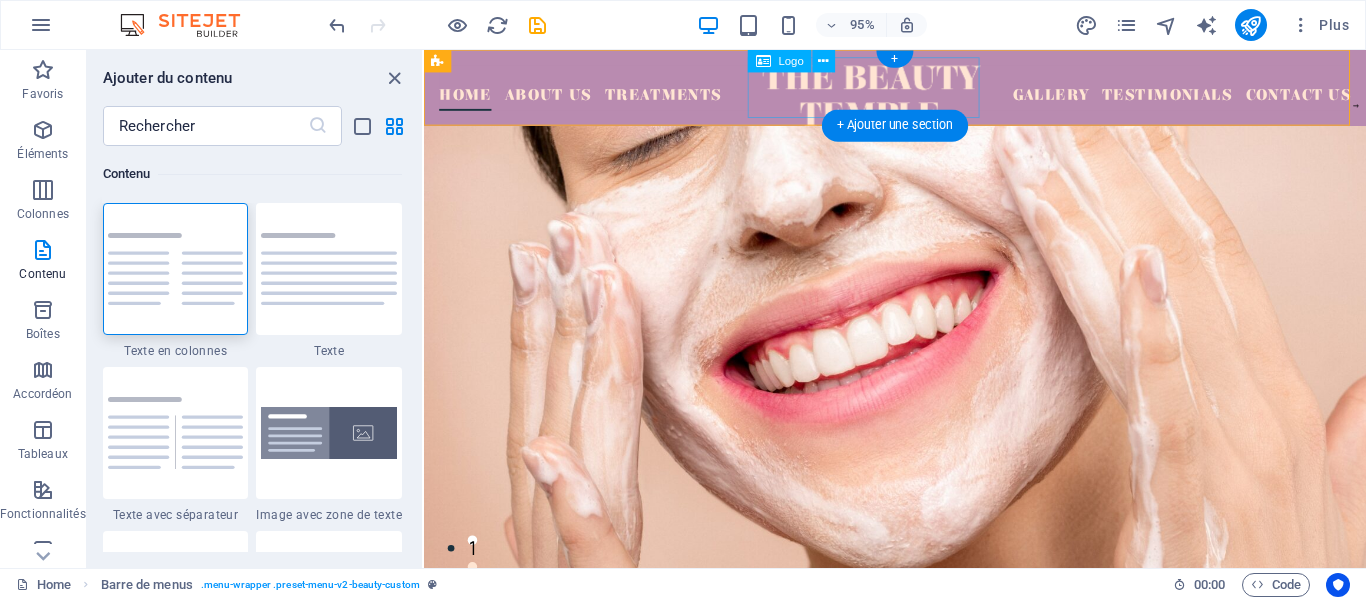 click at bounding box center (895, 98) 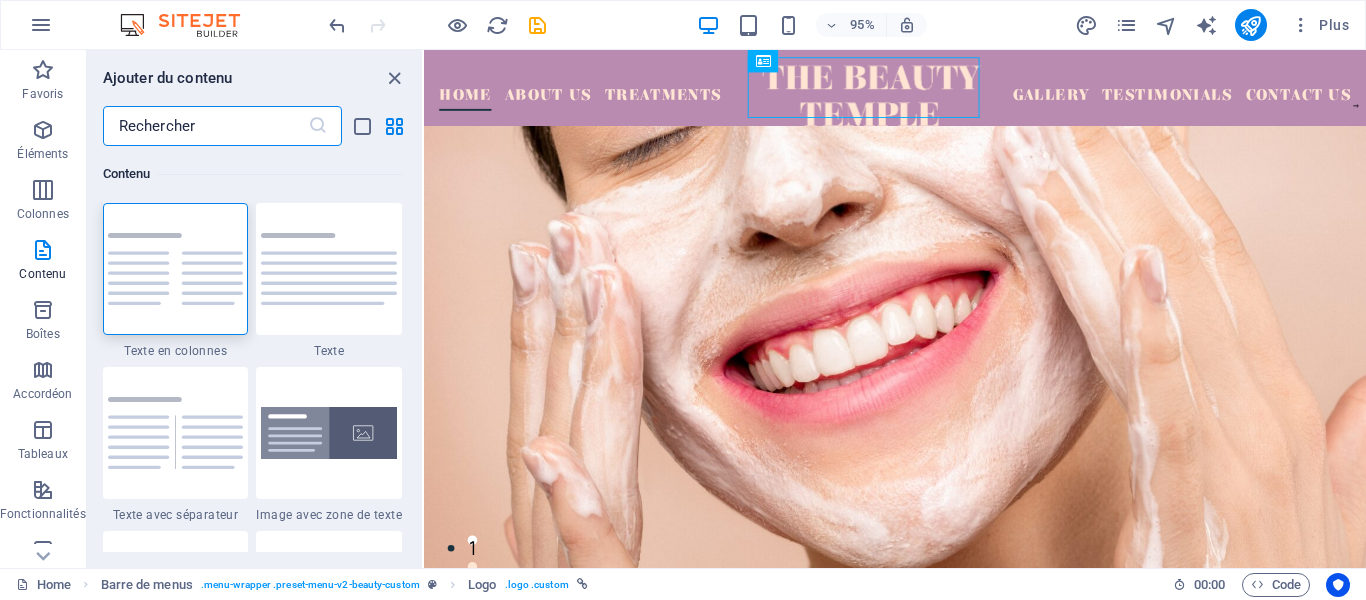 click at bounding box center (205, 126) 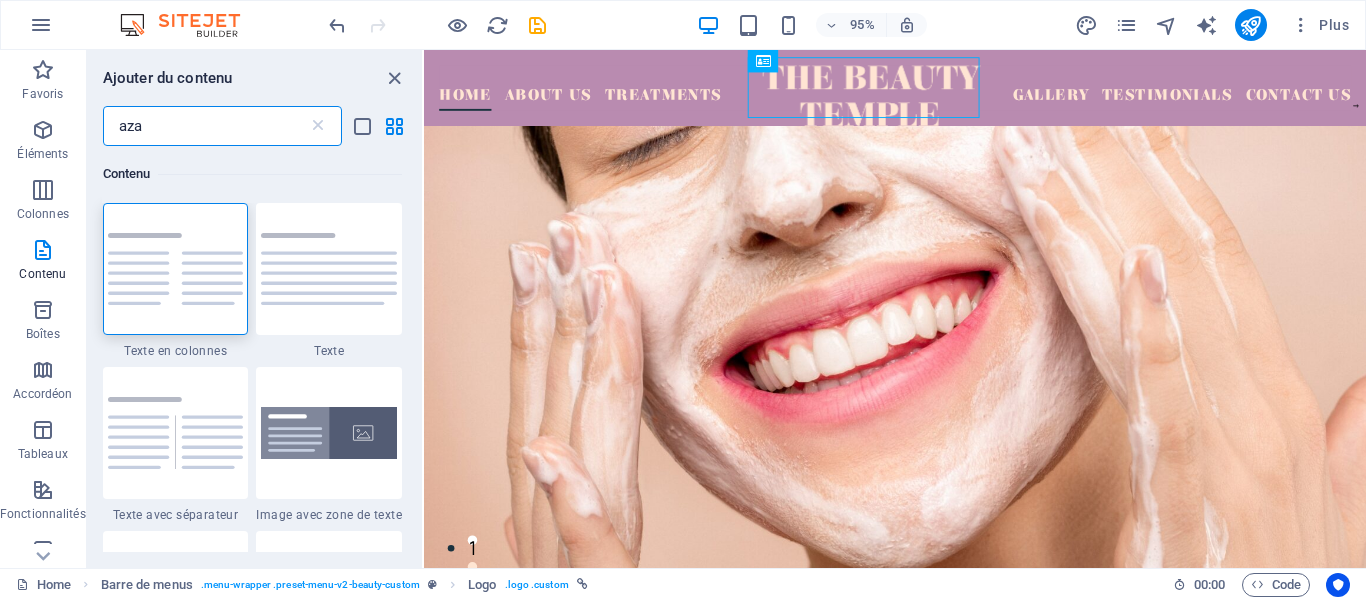 scroll, scrollTop: 0, scrollLeft: 0, axis: both 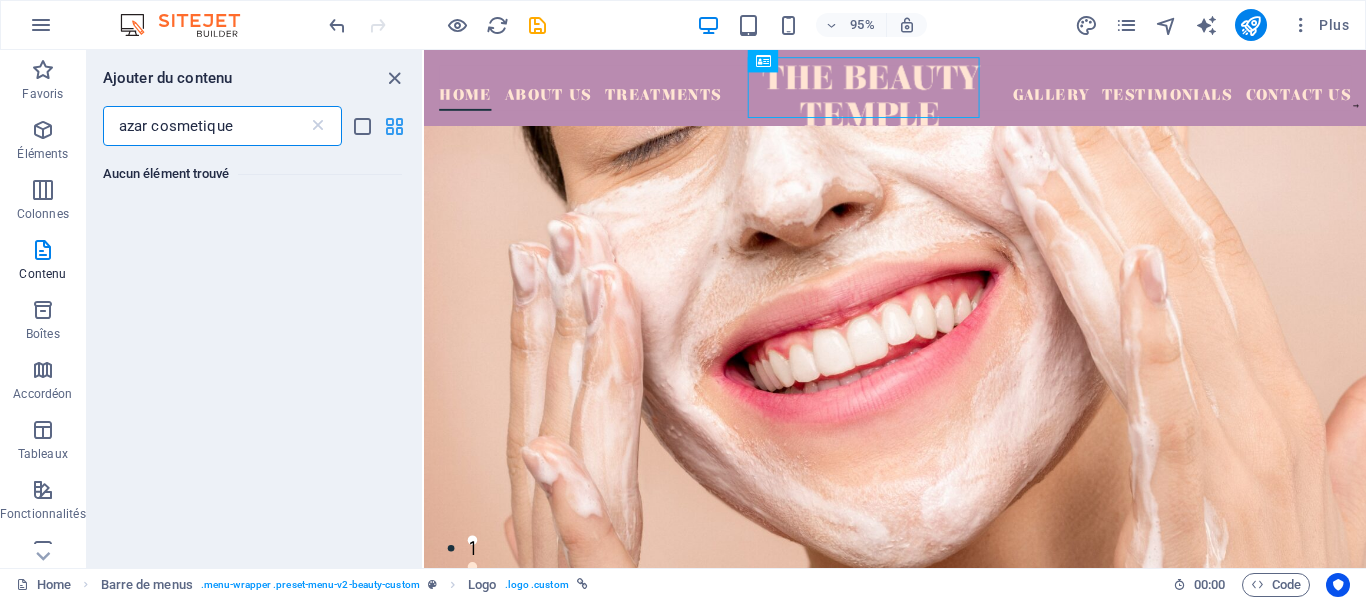 type on "azar cosmetique" 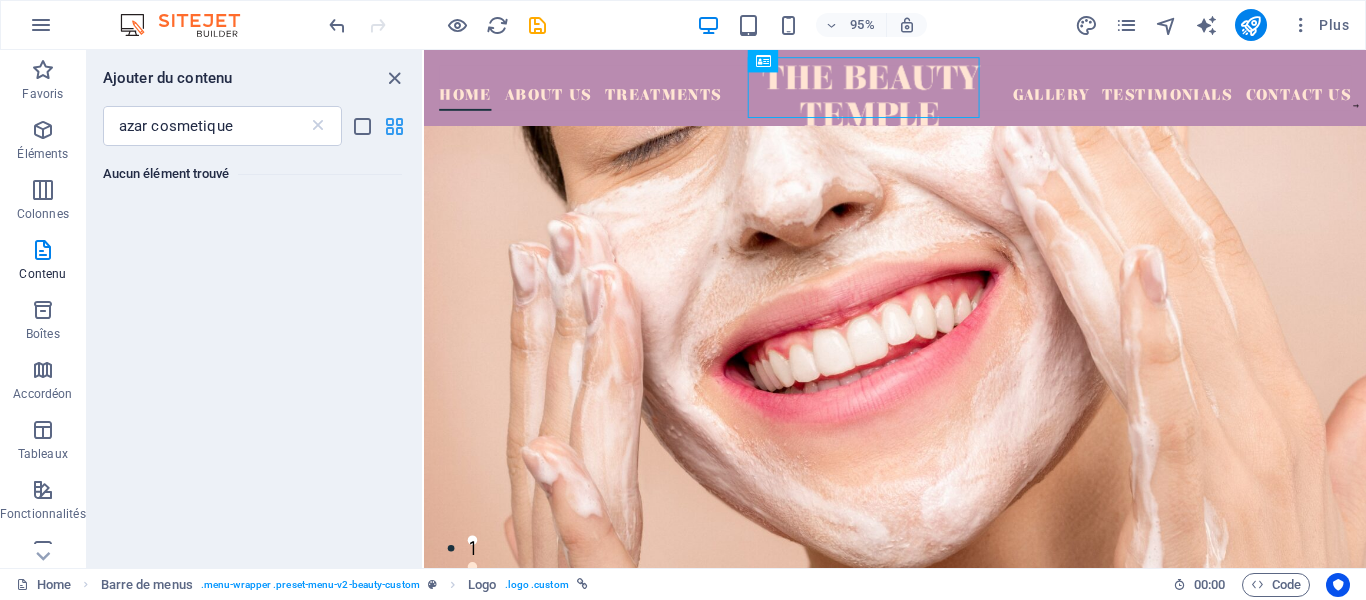 click at bounding box center (394, 126) 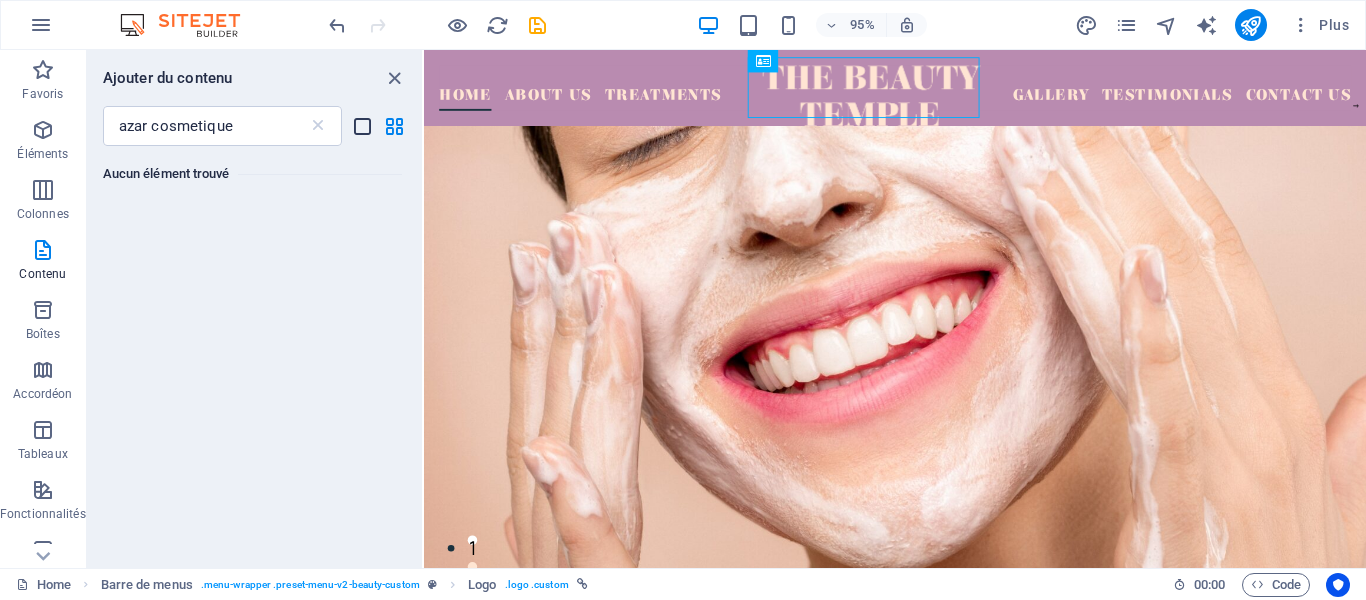 click at bounding box center (362, 126) 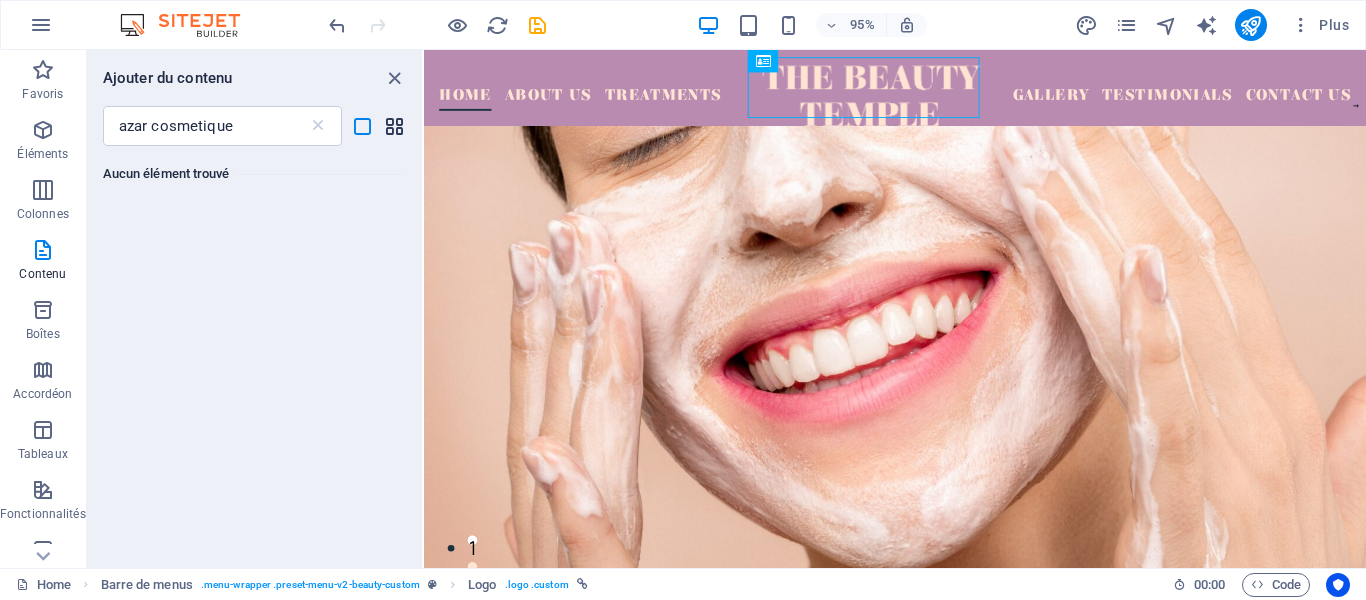 click at bounding box center (394, 126) 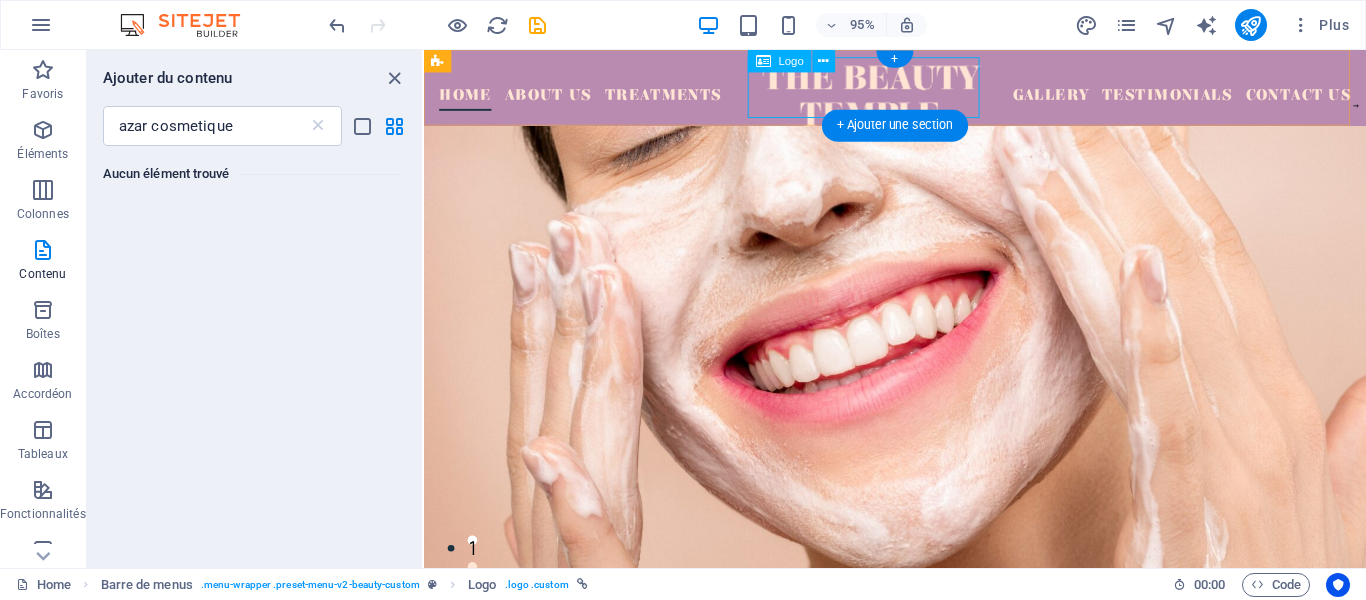 click at bounding box center (895, 98) 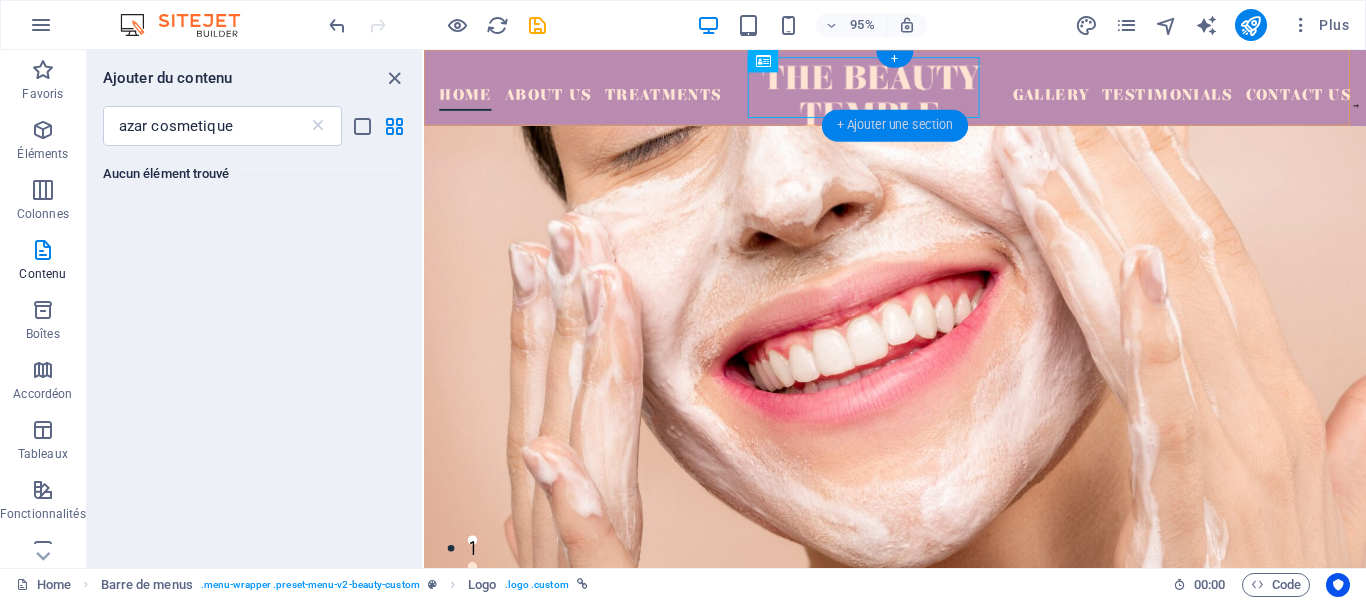 click on "+ Ajouter une section" at bounding box center [895, 126] 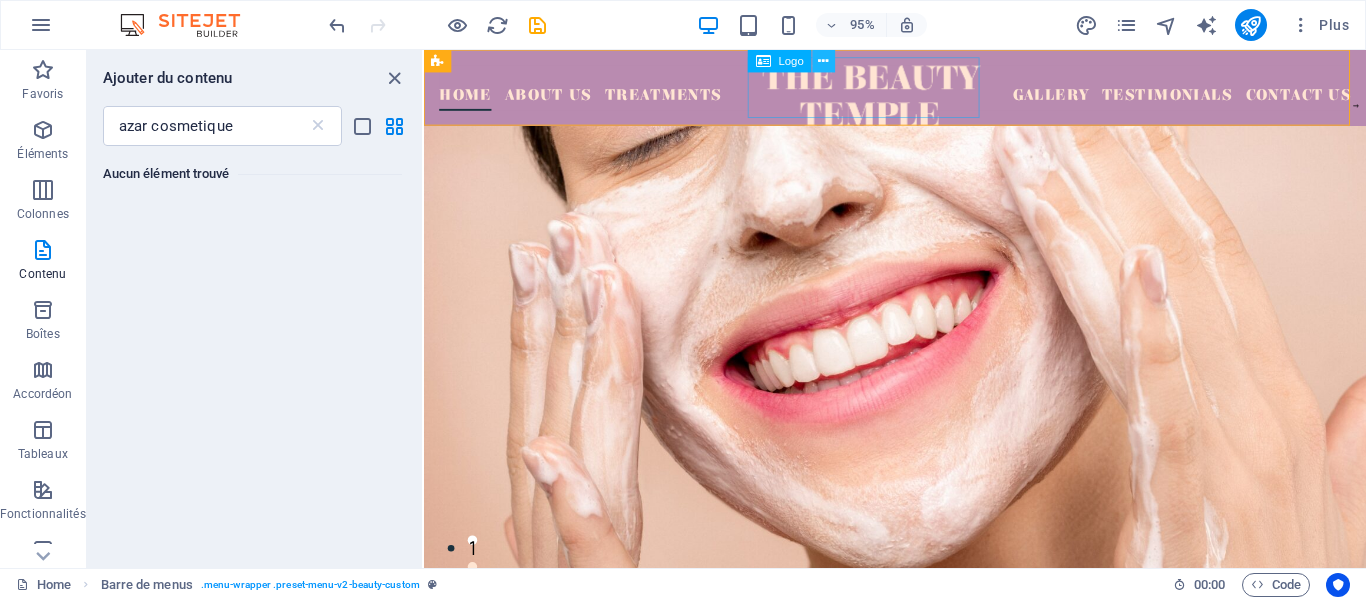 click at bounding box center [824, 61] 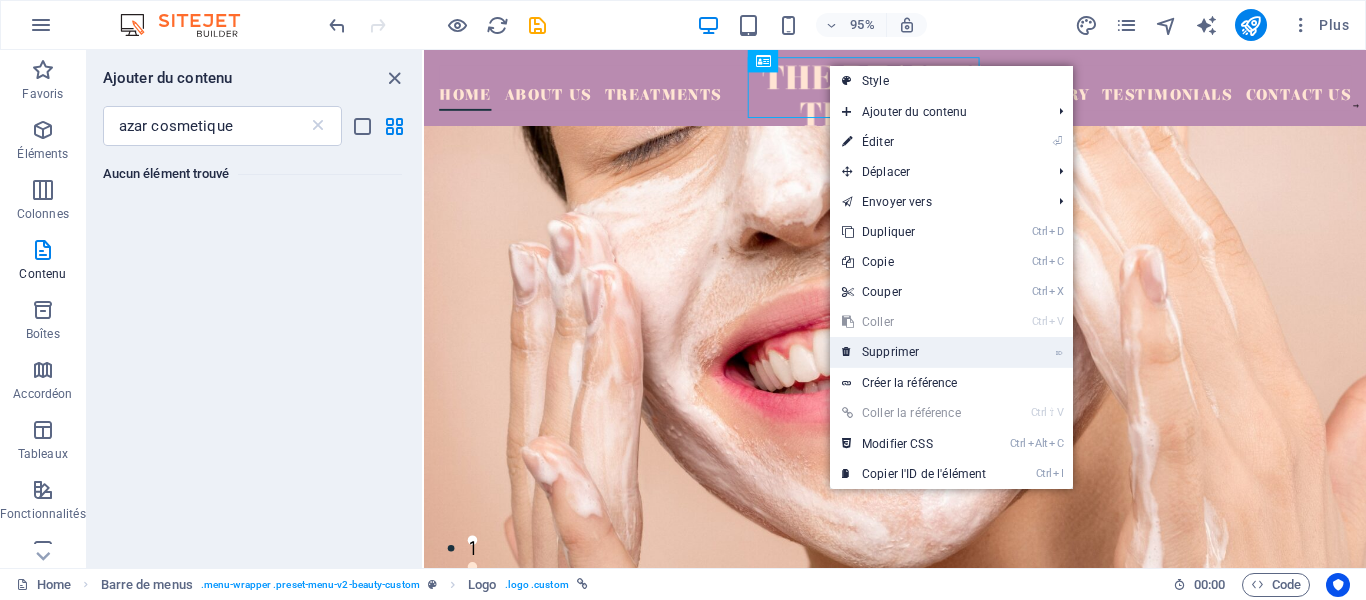 click on "⌦  Supprimer" at bounding box center [914, 352] 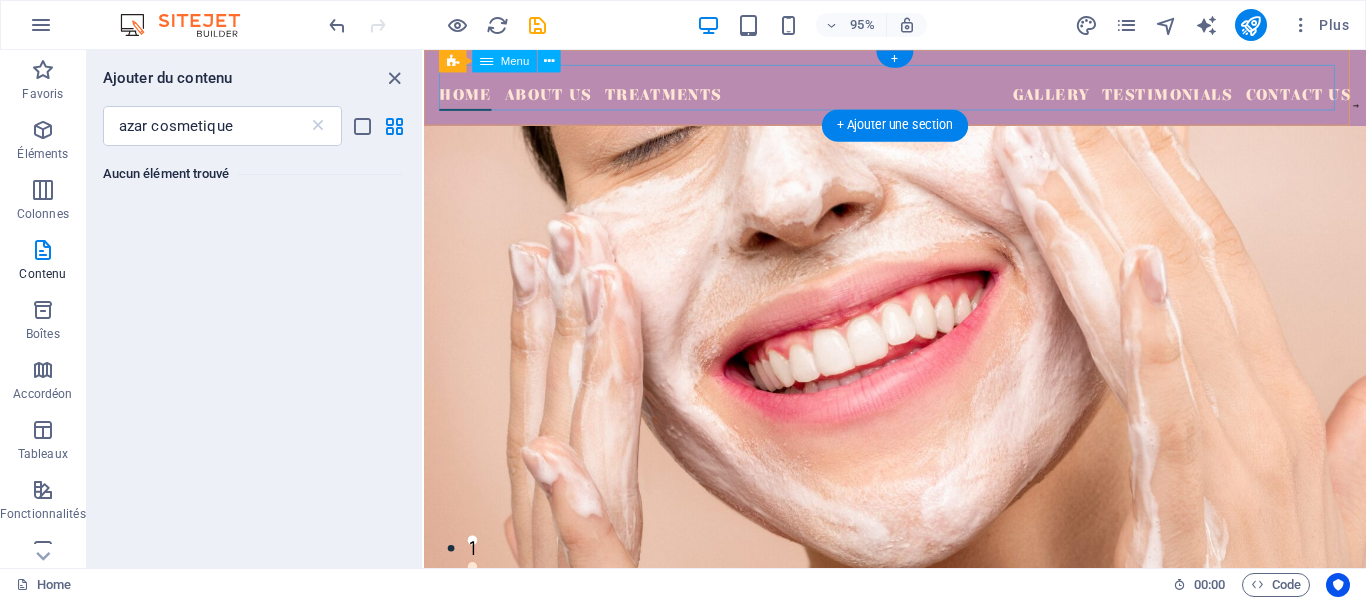 click on "Home About Us Treatments Gallery Testimonials Contact Us" at bounding box center [920, 90] 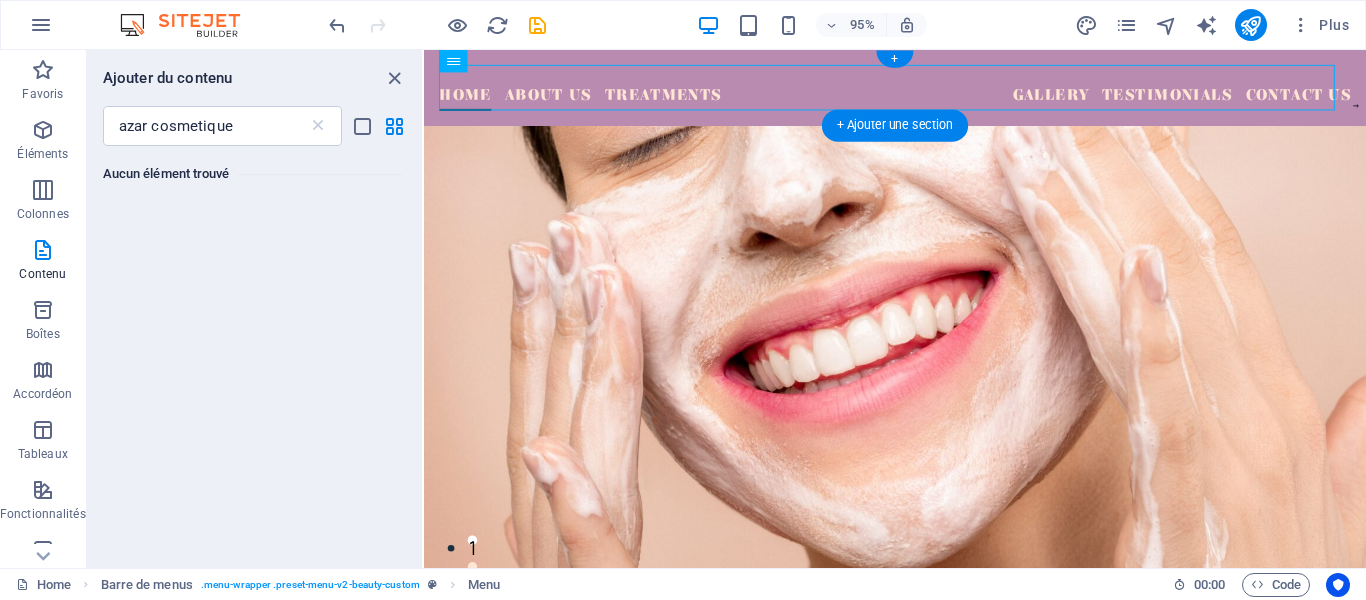 drag, startPoint x: 938, startPoint y: 81, endPoint x: 920, endPoint y: 61, distance: 26.907248 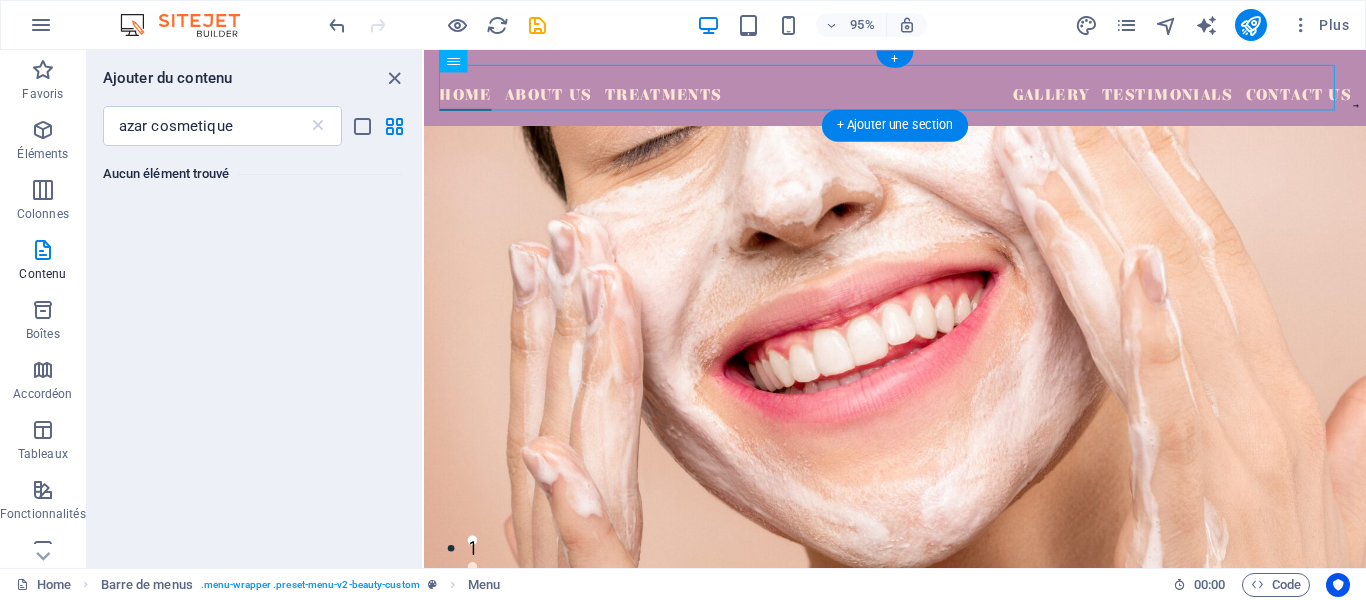 drag, startPoint x: 496, startPoint y: 11, endPoint x: 494, endPoint y: 43, distance: 32.06244 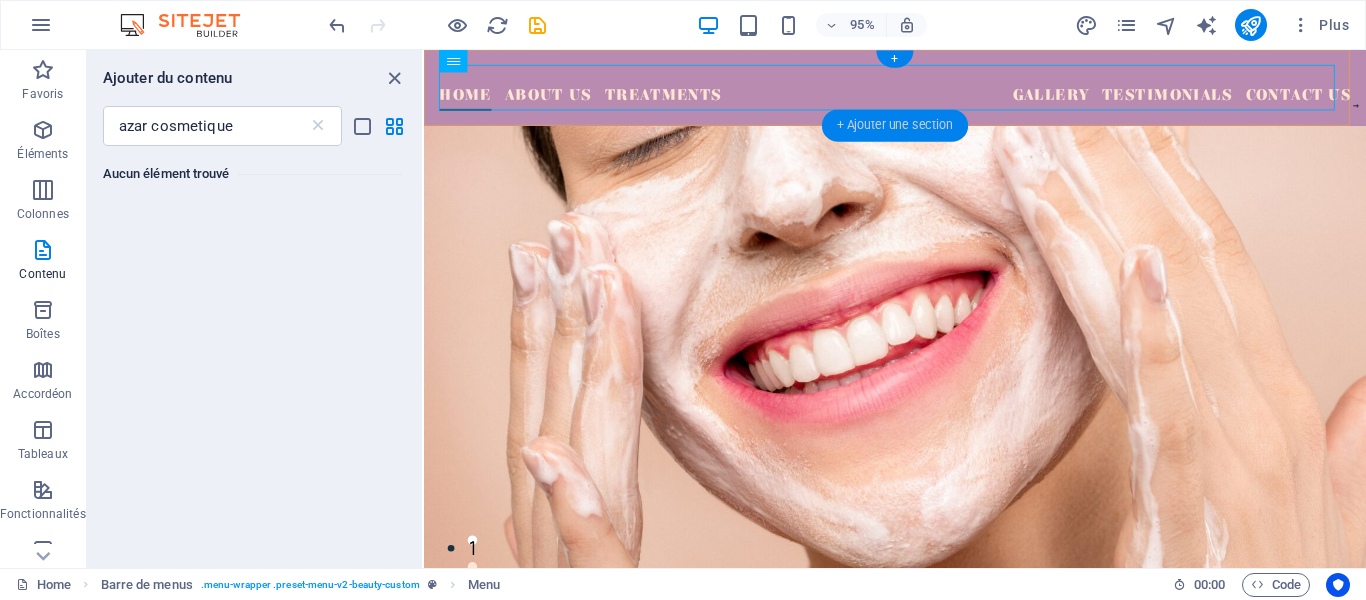 click on "+ Ajouter une section" at bounding box center [895, 126] 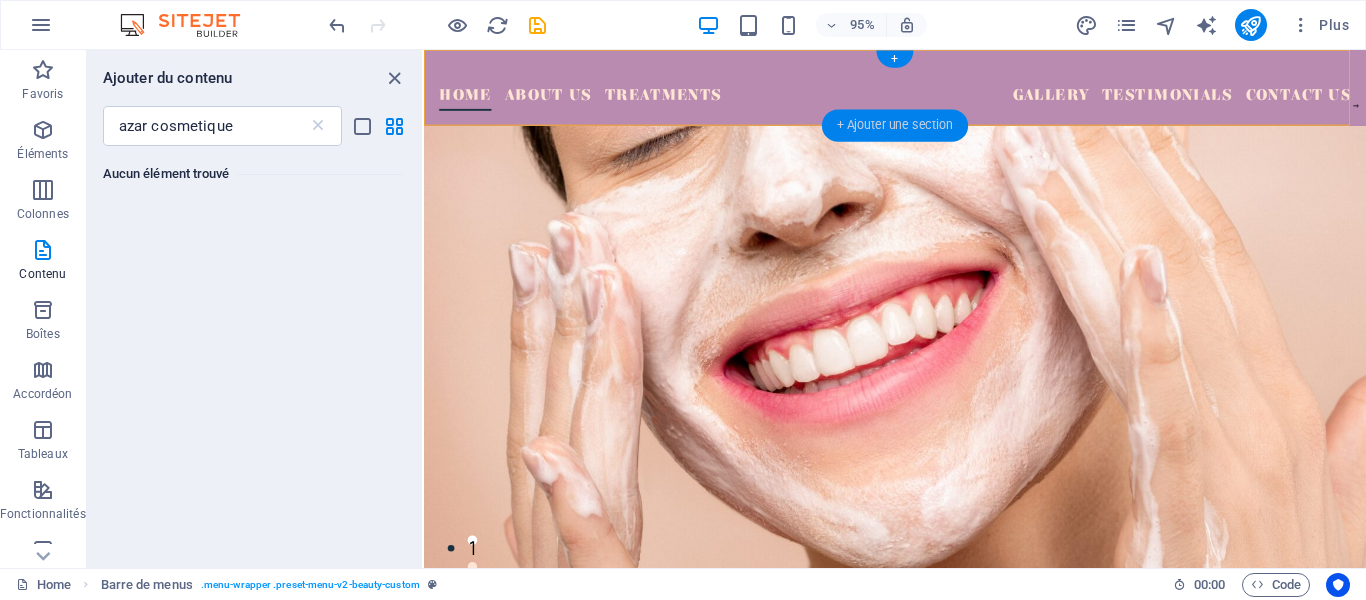 click on "+ Ajouter une section" at bounding box center [895, 126] 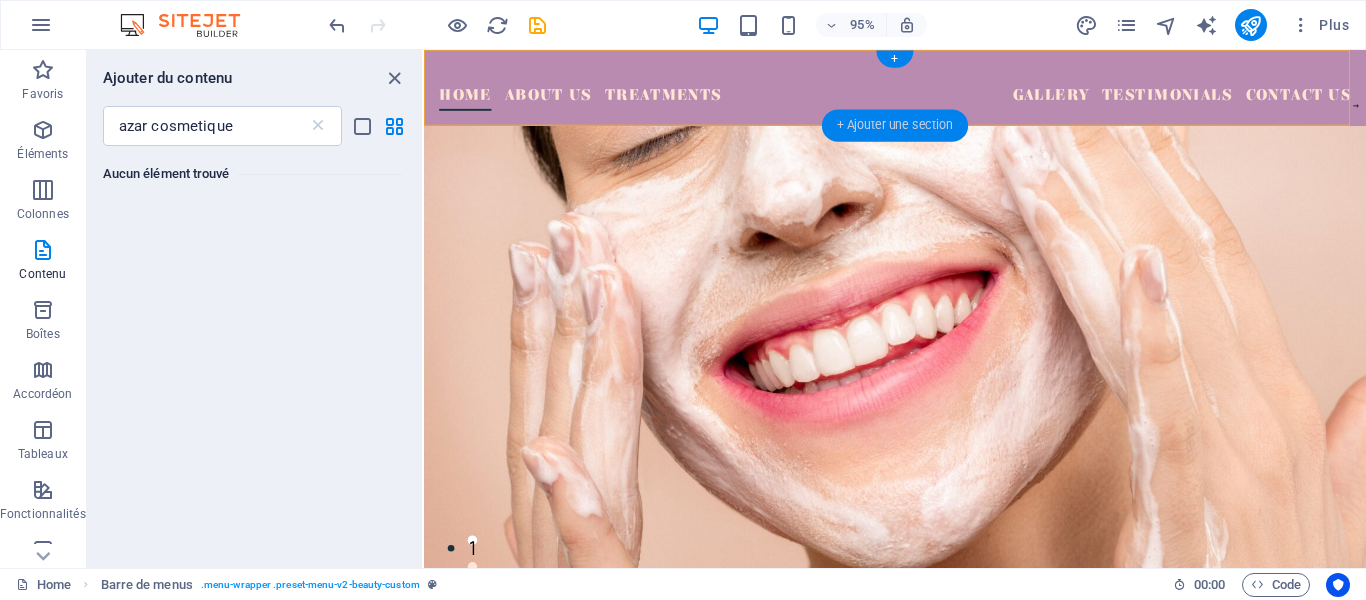 click on "+ Ajouter une section" at bounding box center (895, 126) 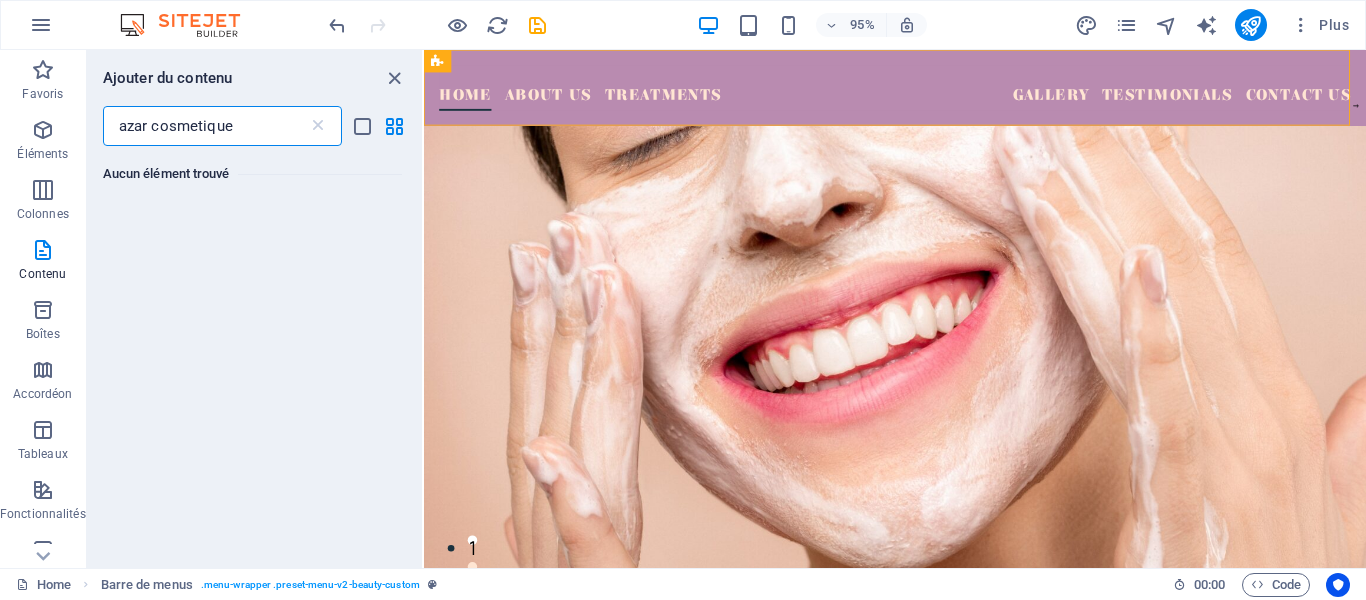 click on "azar cosmetique" at bounding box center (205, 126) 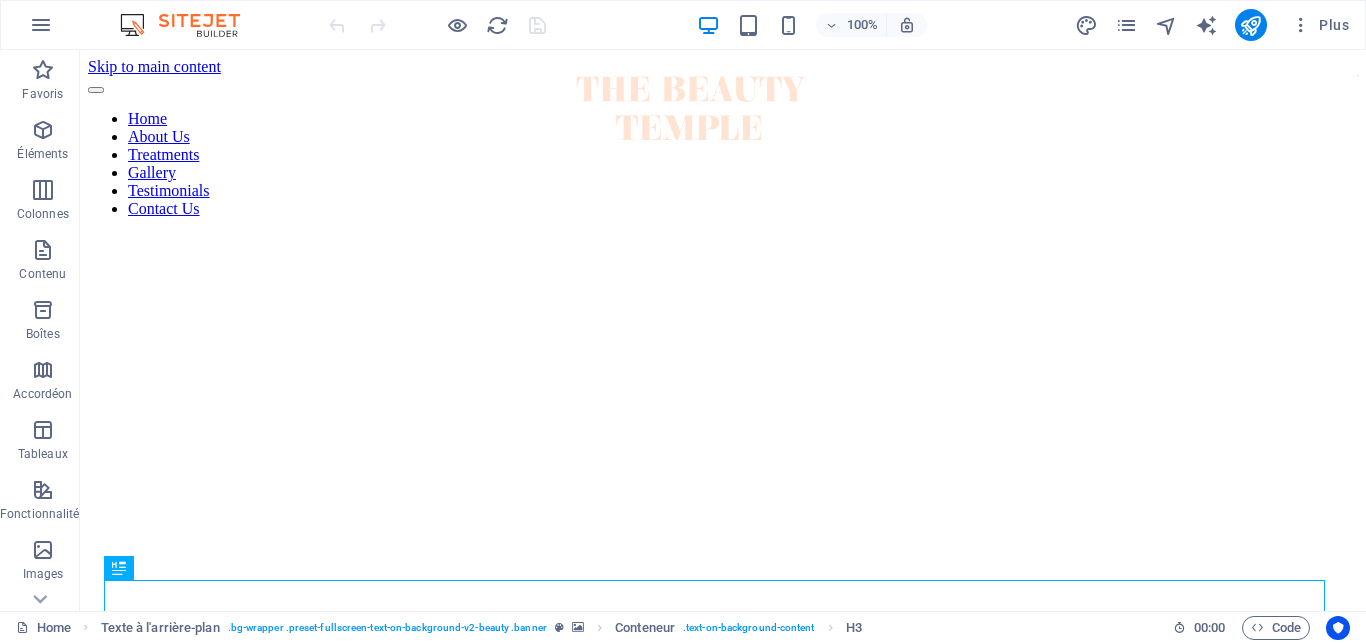 scroll, scrollTop: 0, scrollLeft: 0, axis: both 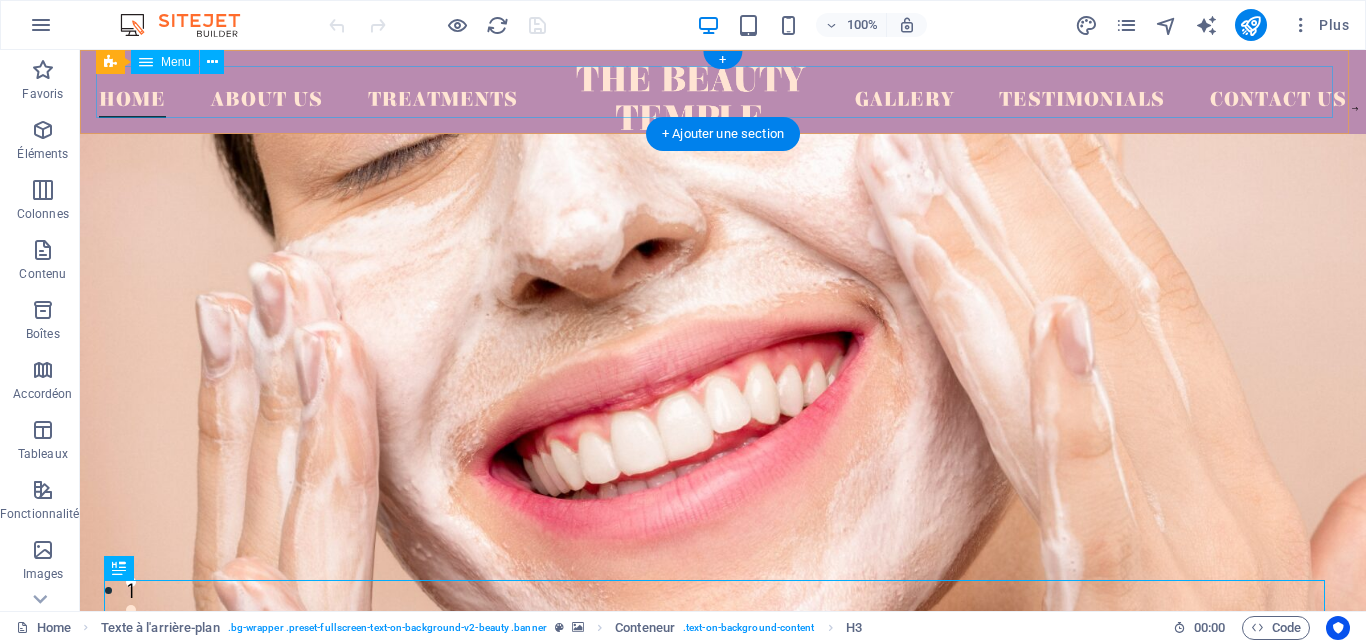 click on "Home About Us Treatments Gallery Testimonials Contact Us" at bounding box center [723, 92] 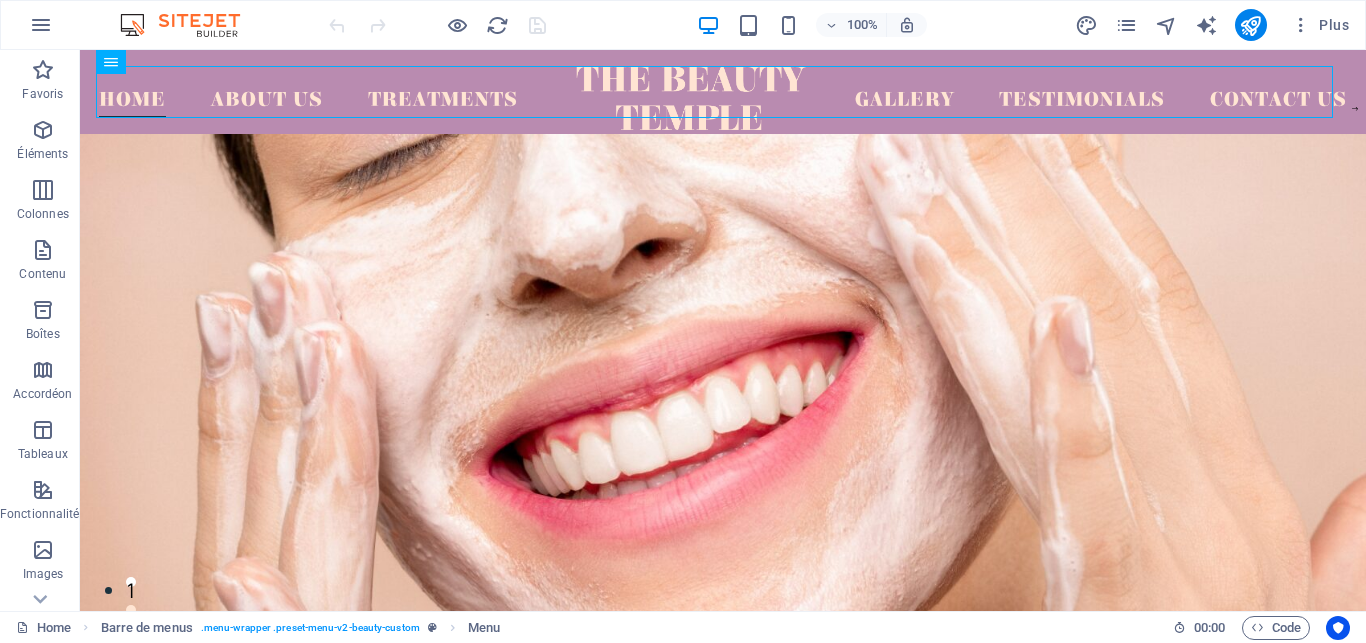 click at bounding box center (723, 534) 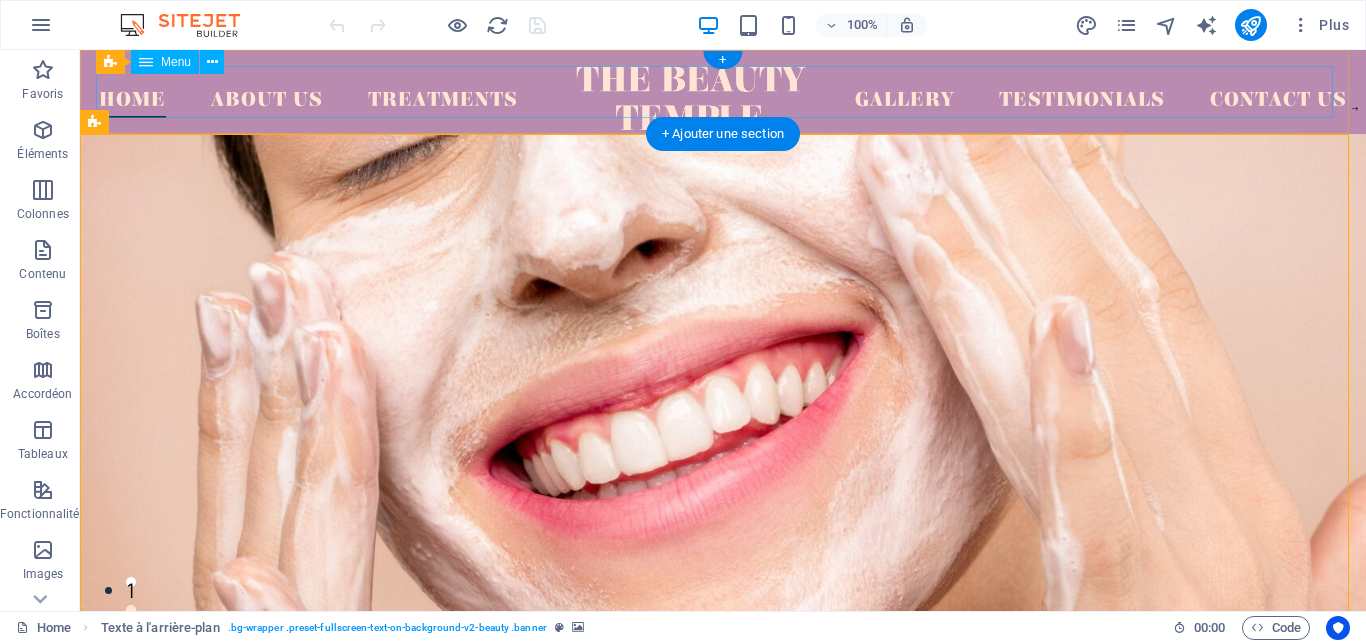 click on "Home About Us Treatments Gallery Testimonials Contact Us" at bounding box center [723, 92] 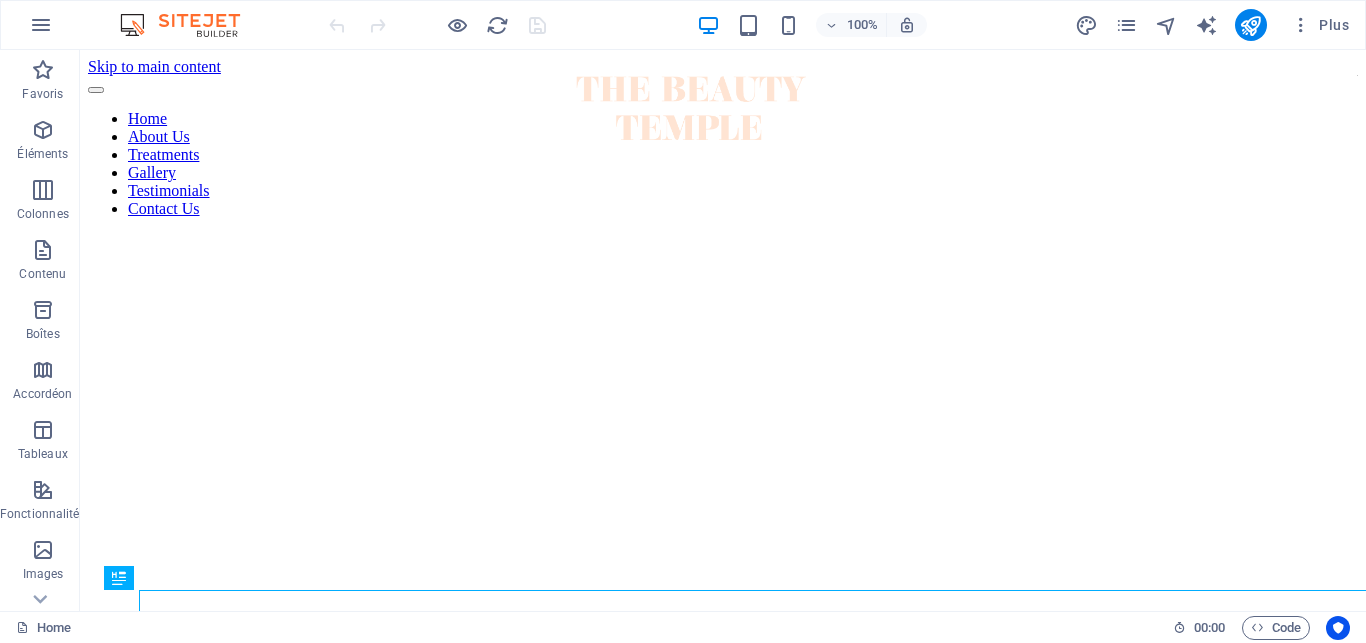 scroll, scrollTop: 0, scrollLeft: 0, axis: both 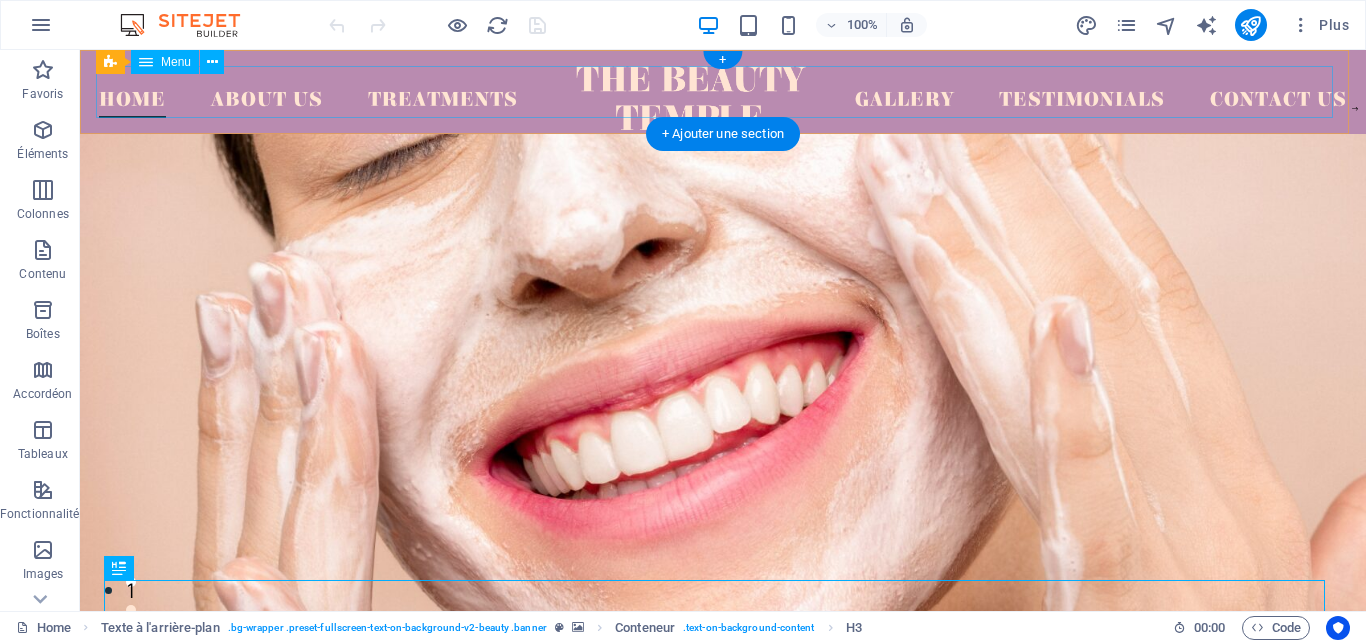 click on "Home About Us Treatments Gallery Testimonials Contact Us" at bounding box center (723, 92) 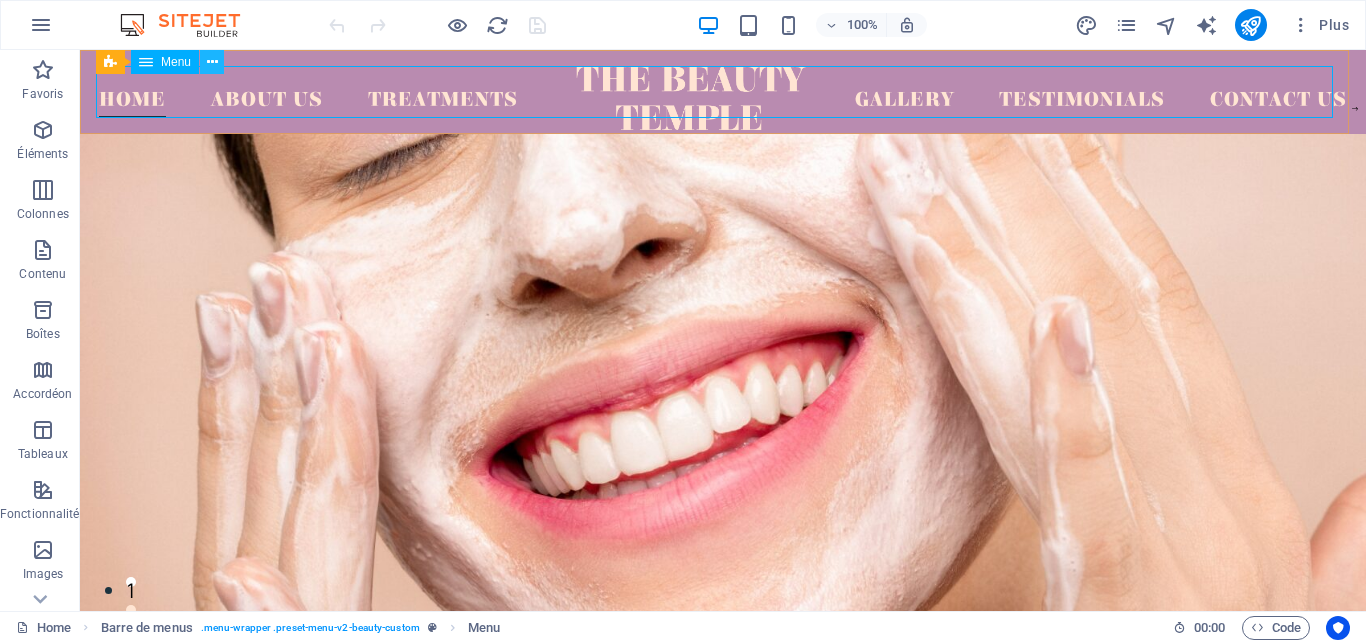 click at bounding box center (212, 62) 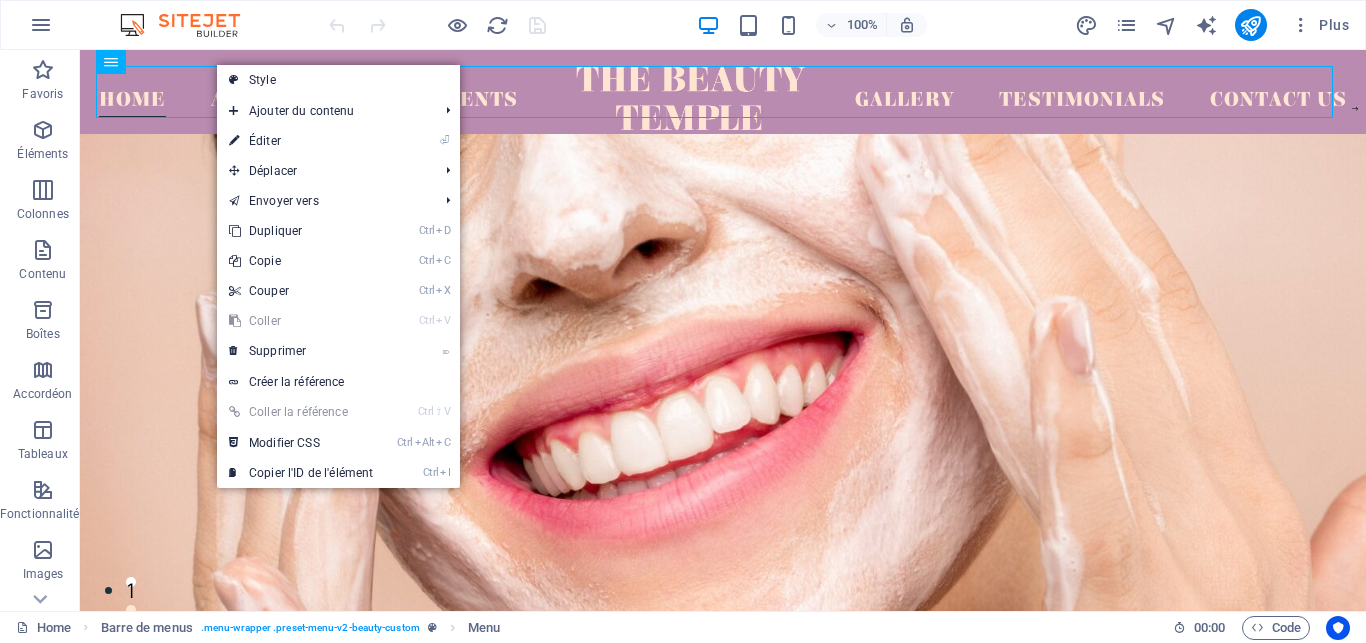 click on "Créer la référence" at bounding box center [338, 382] 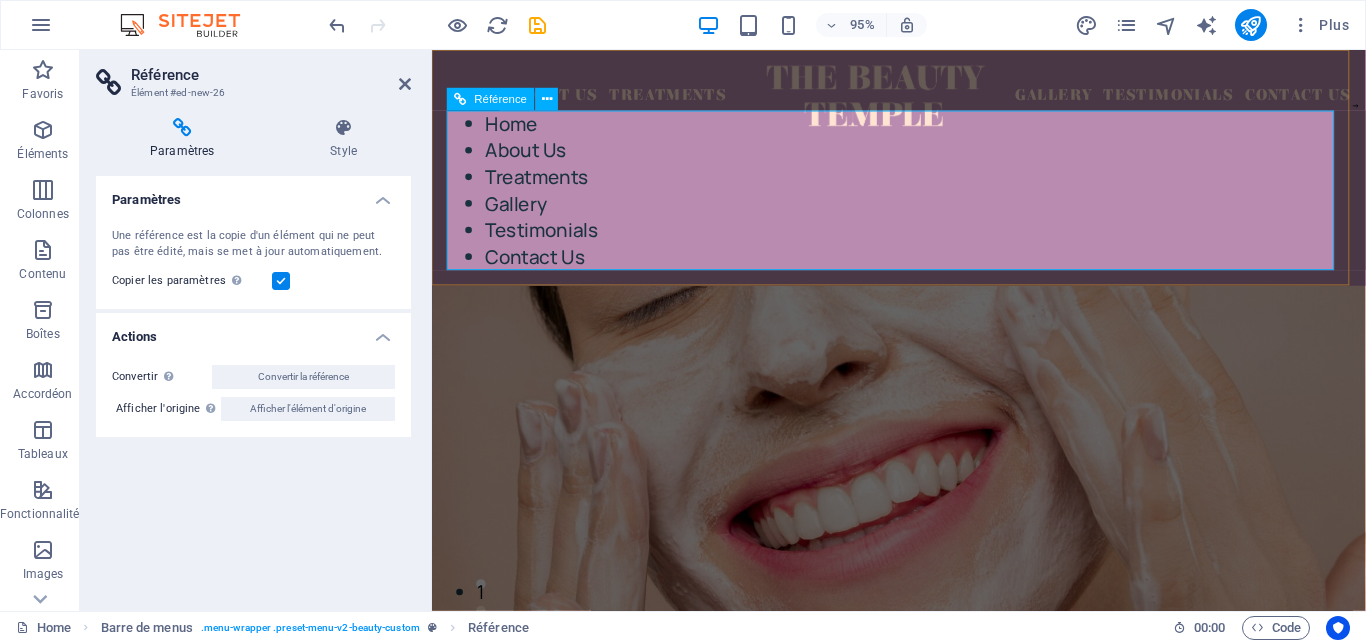 click on "Home About Us Treatments Gallery Testimonials Contact Us" at bounding box center (923, 198) 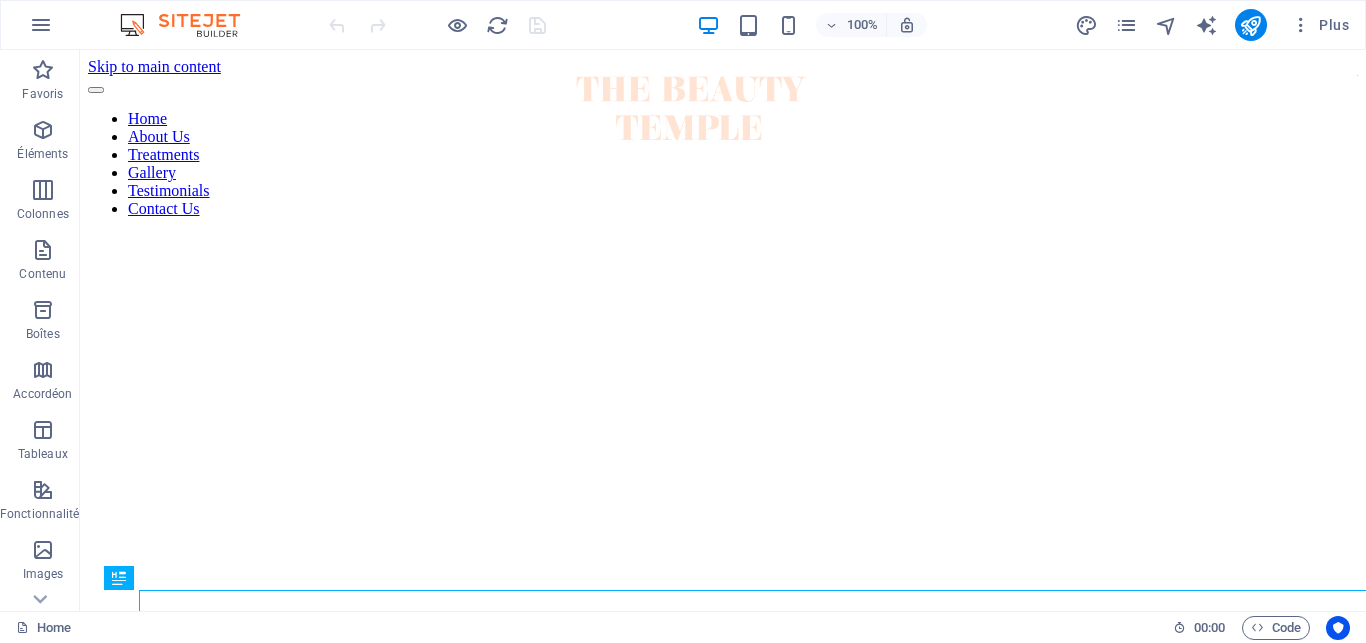 scroll, scrollTop: 0, scrollLeft: 0, axis: both 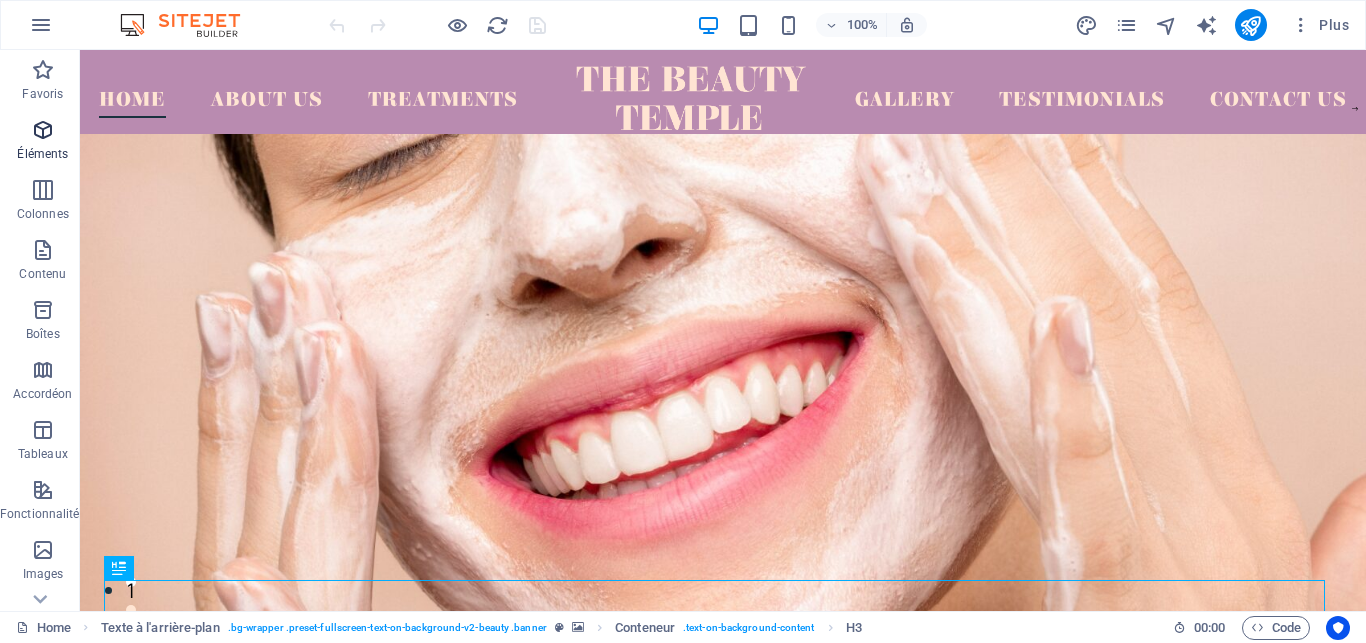 click at bounding box center [43, 130] 